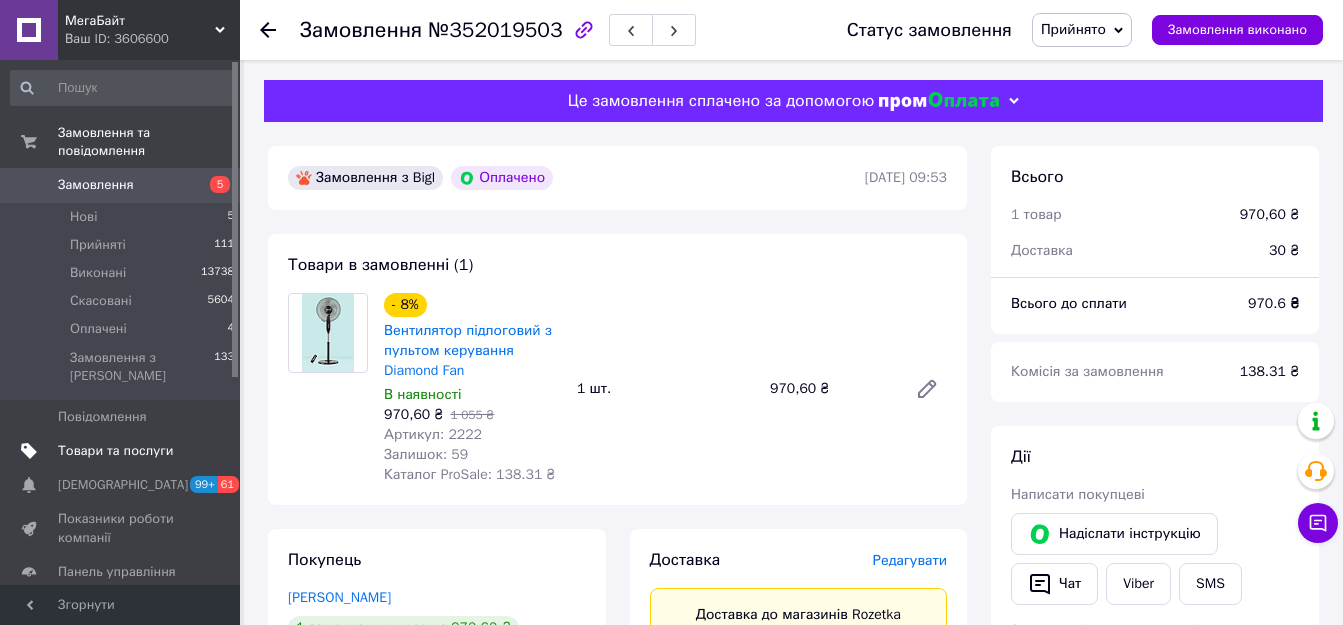 scroll, scrollTop: 1208, scrollLeft: 0, axis: vertical 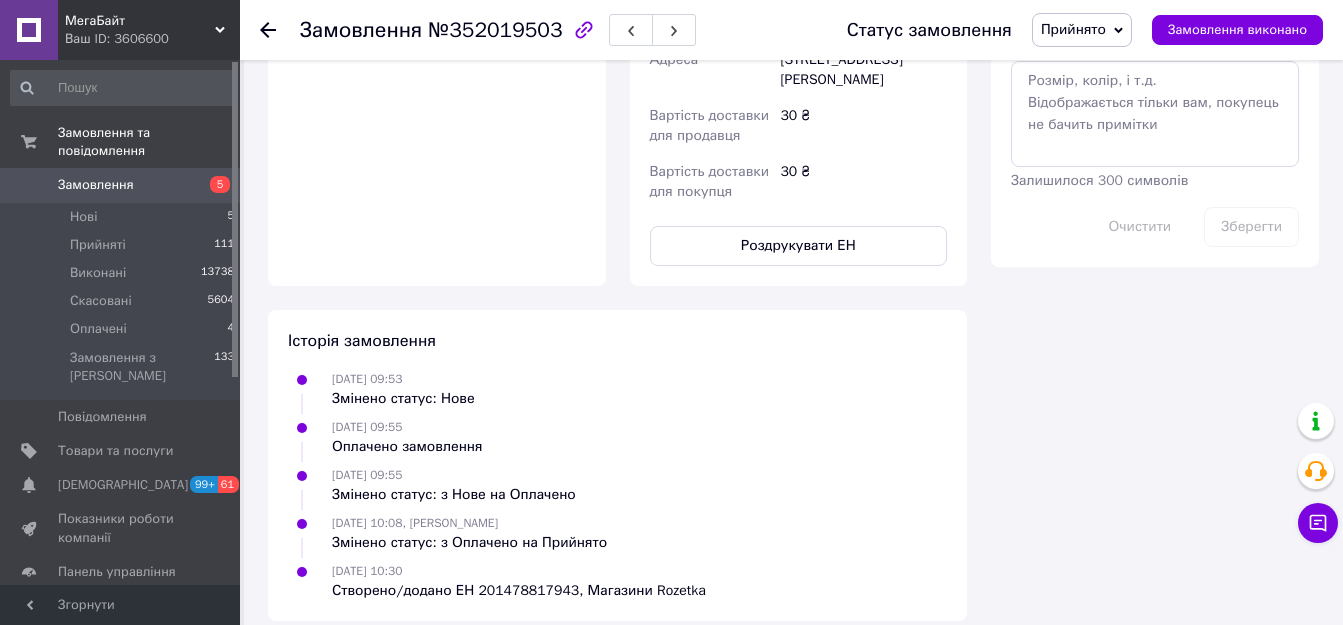 click on "Замовлення" at bounding box center (96, 185) 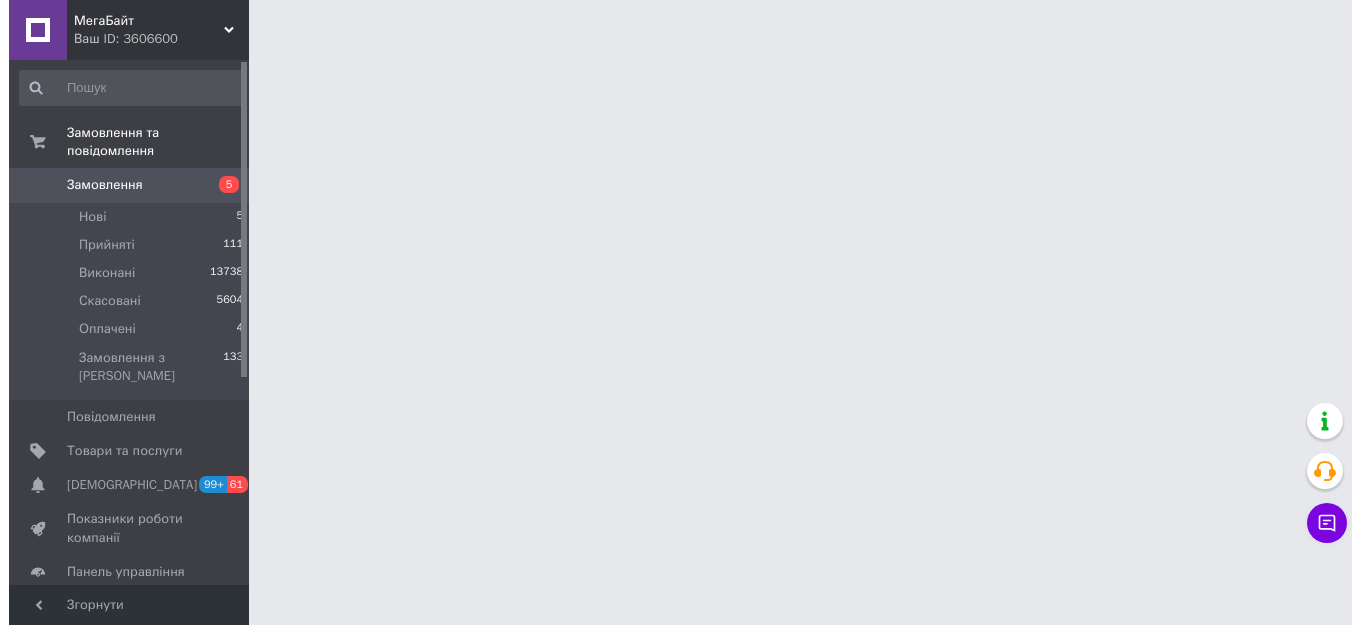 scroll, scrollTop: 0, scrollLeft: 0, axis: both 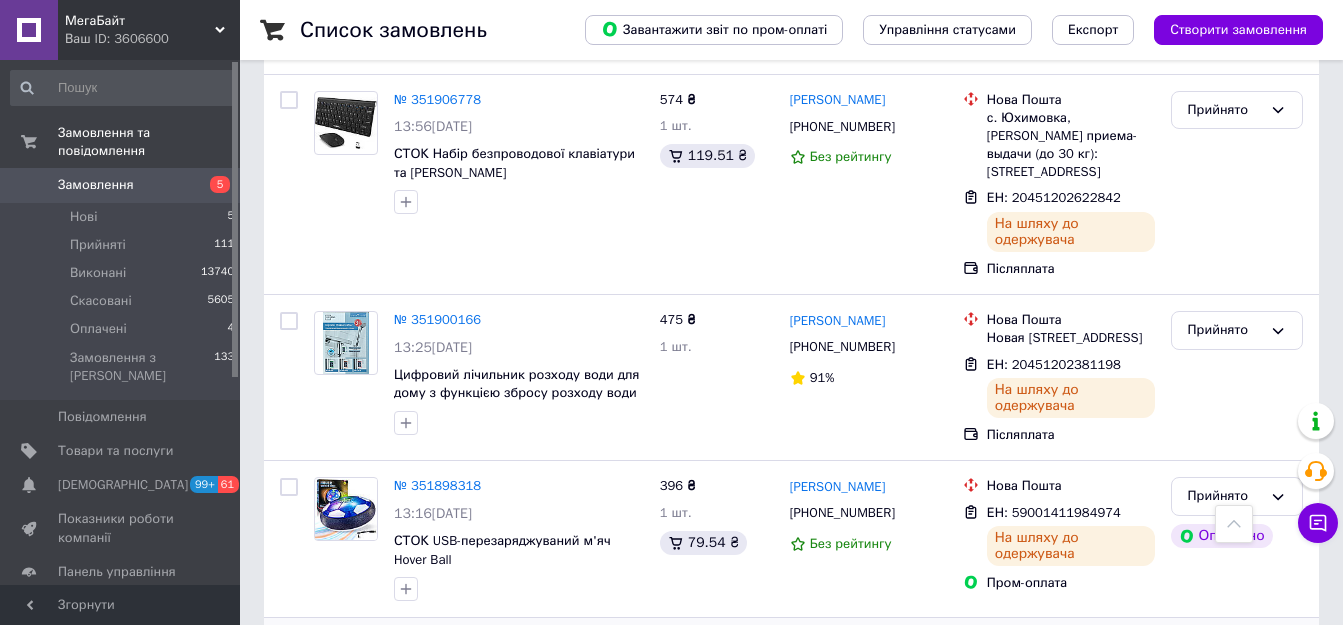 click on "№ 351889484" at bounding box center (437, 642) 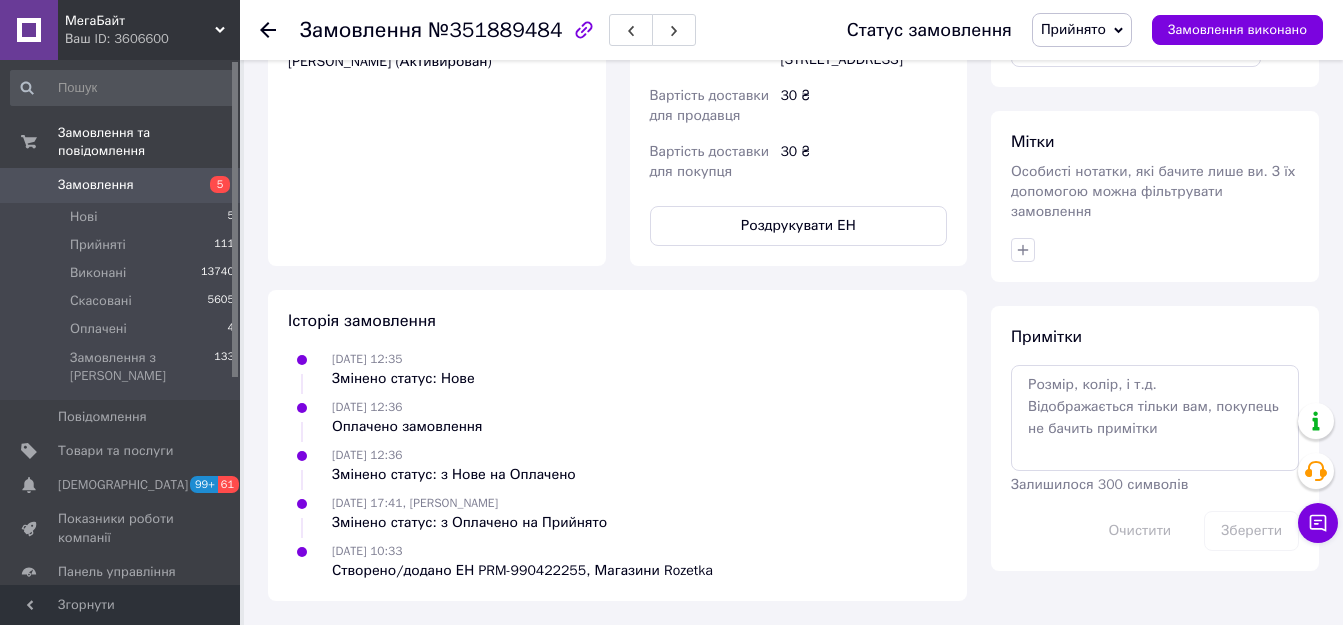 scroll, scrollTop: 1208, scrollLeft: 0, axis: vertical 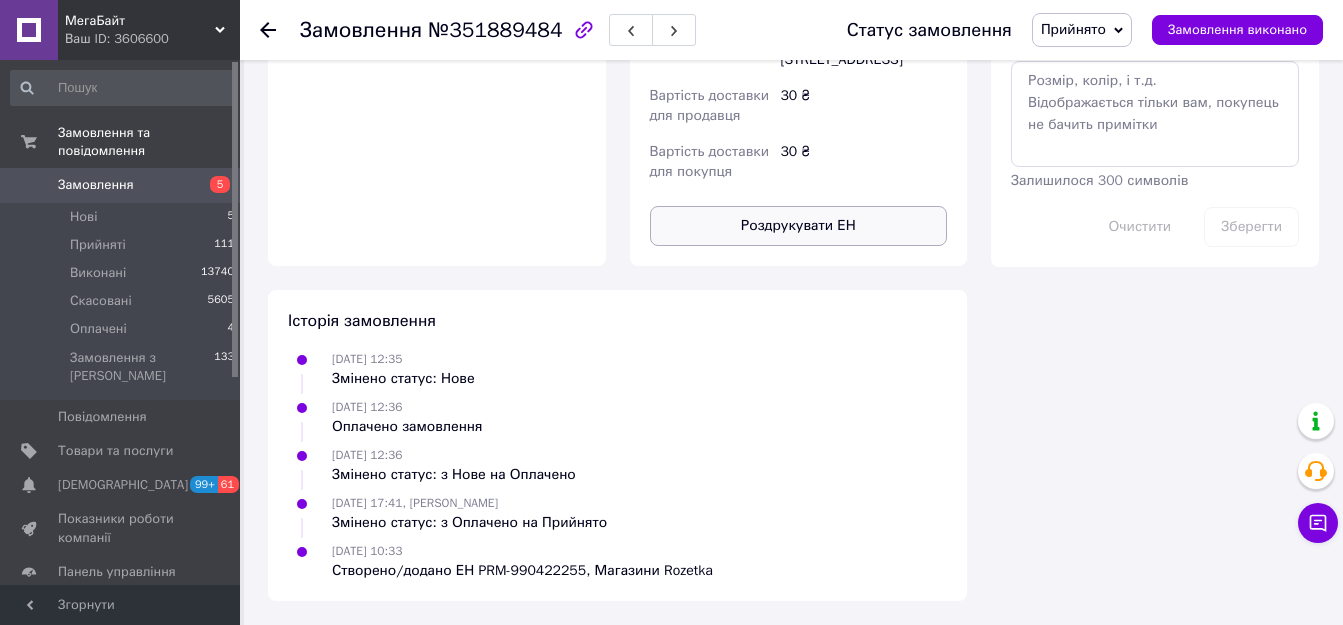 click on "Роздрукувати ЕН" at bounding box center [799, 226] 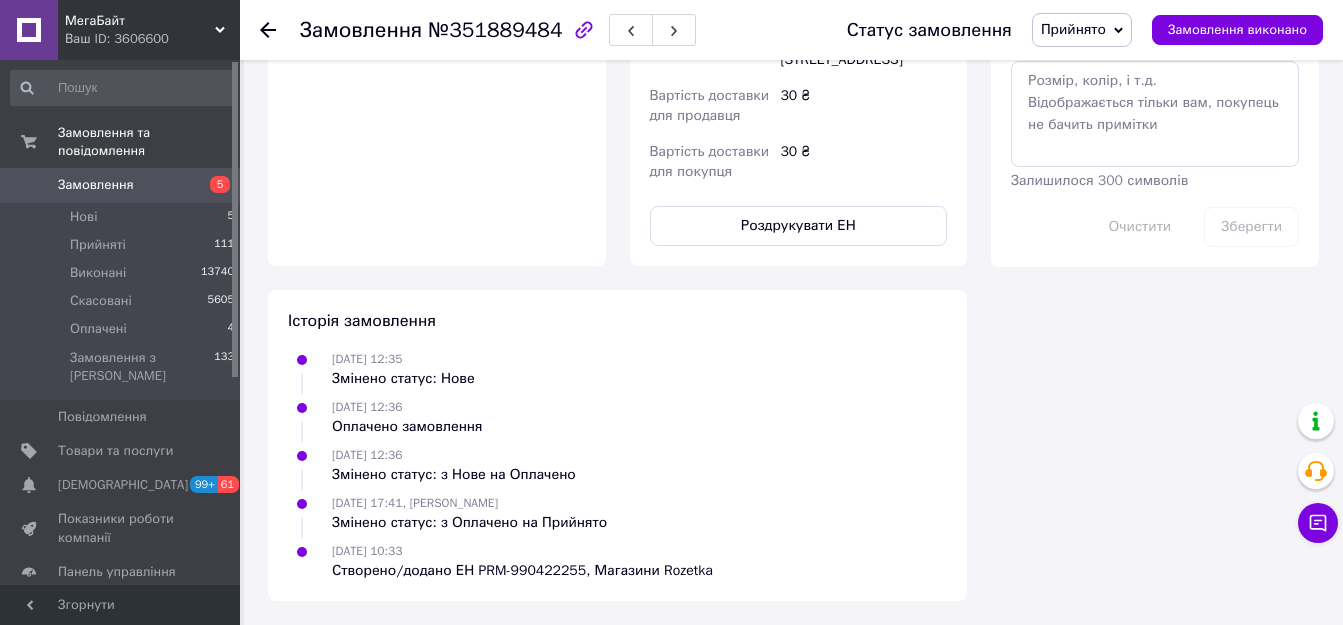 click on "Замовлення" at bounding box center [121, 185] 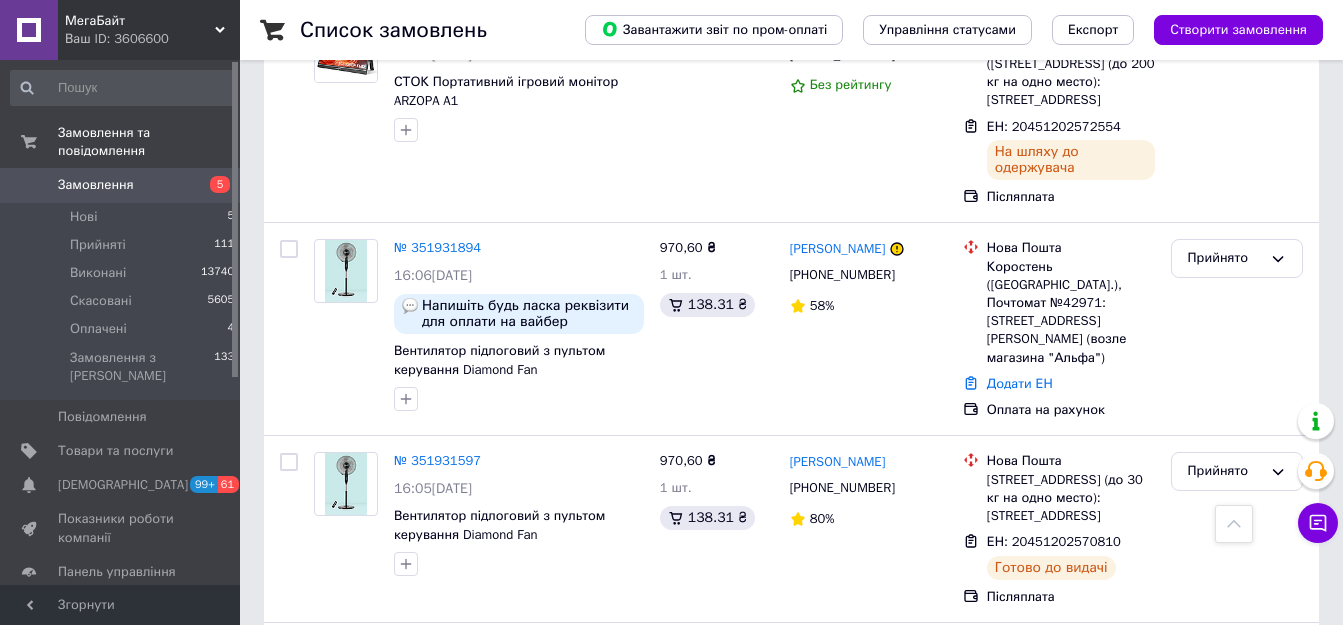 scroll, scrollTop: 5656, scrollLeft: 0, axis: vertical 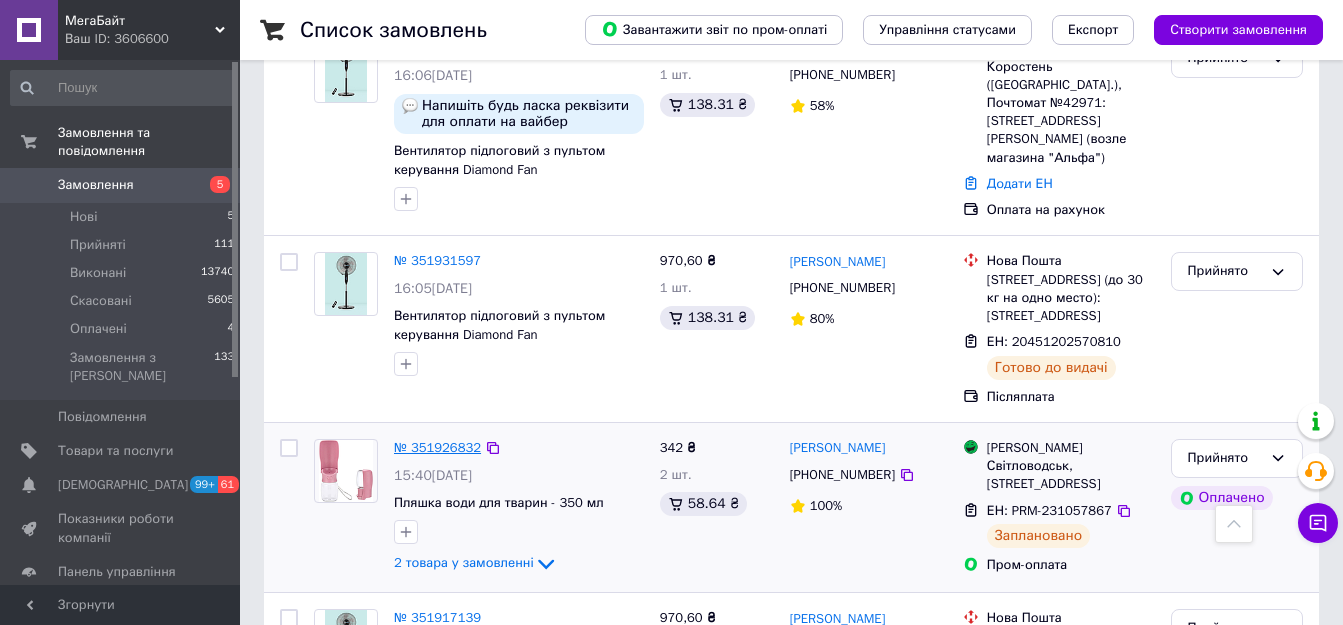 click on "№ 351926832" at bounding box center [437, 447] 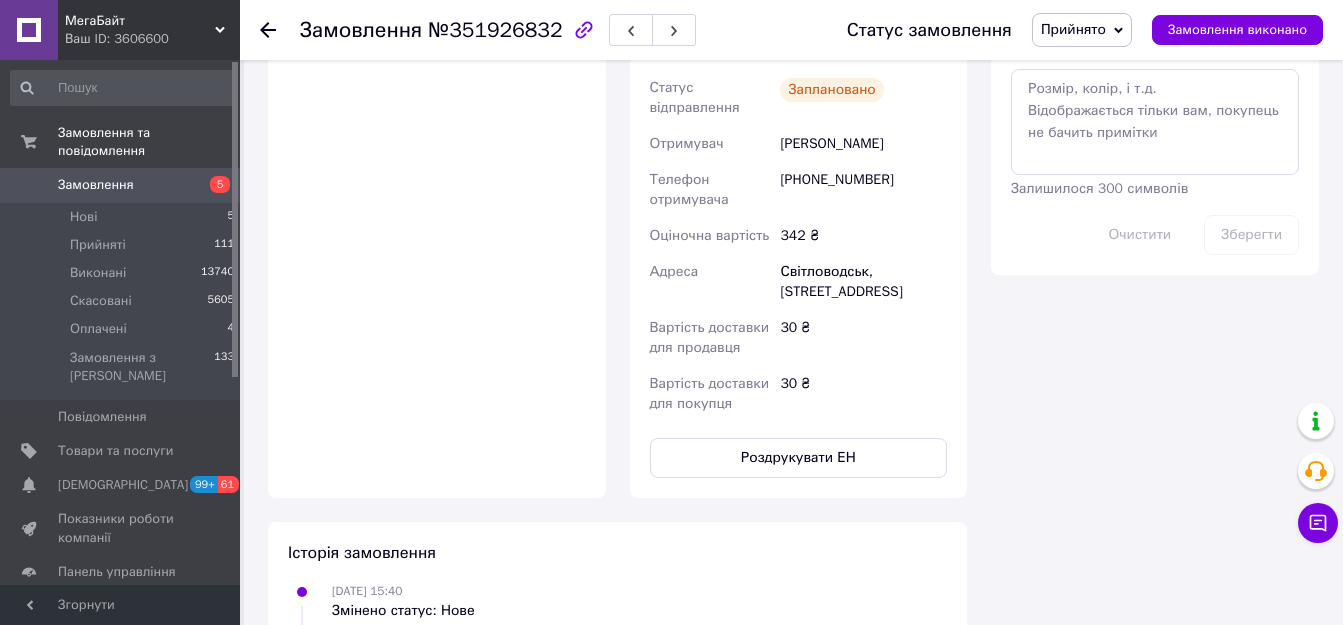 scroll, scrollTop: 1400, scrollLeft: 0, axis: vertical 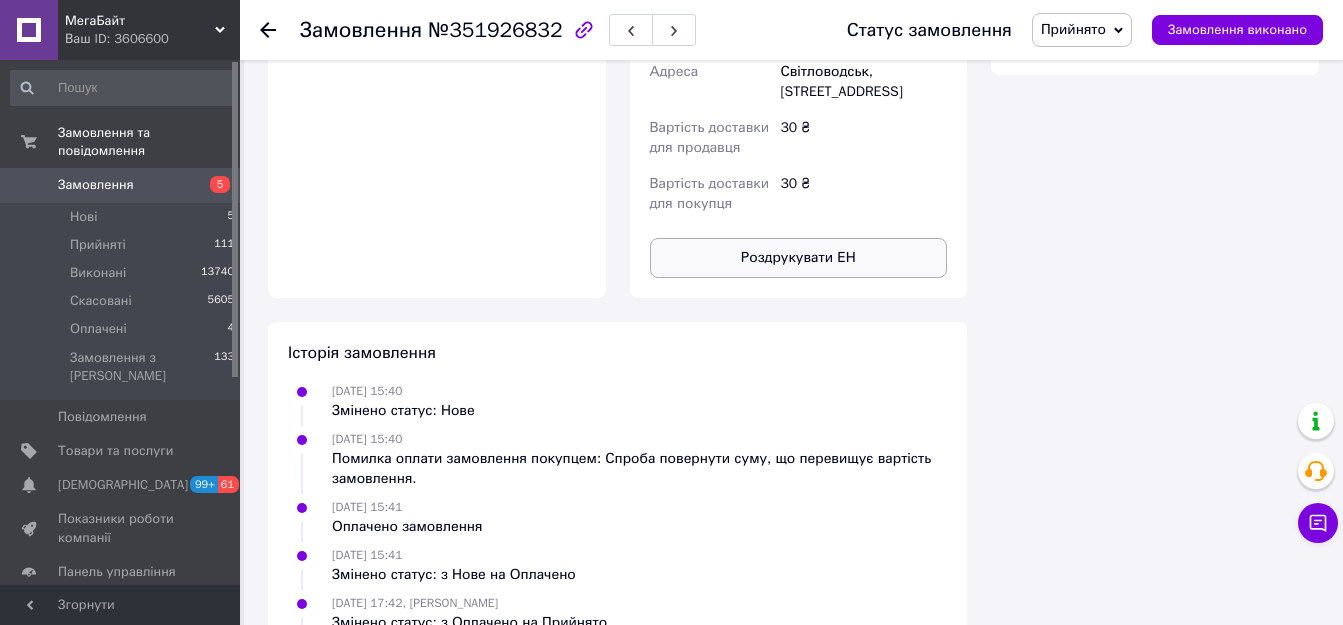 click on "Роздрукувати ЕН" at bounding box center [799, 258] 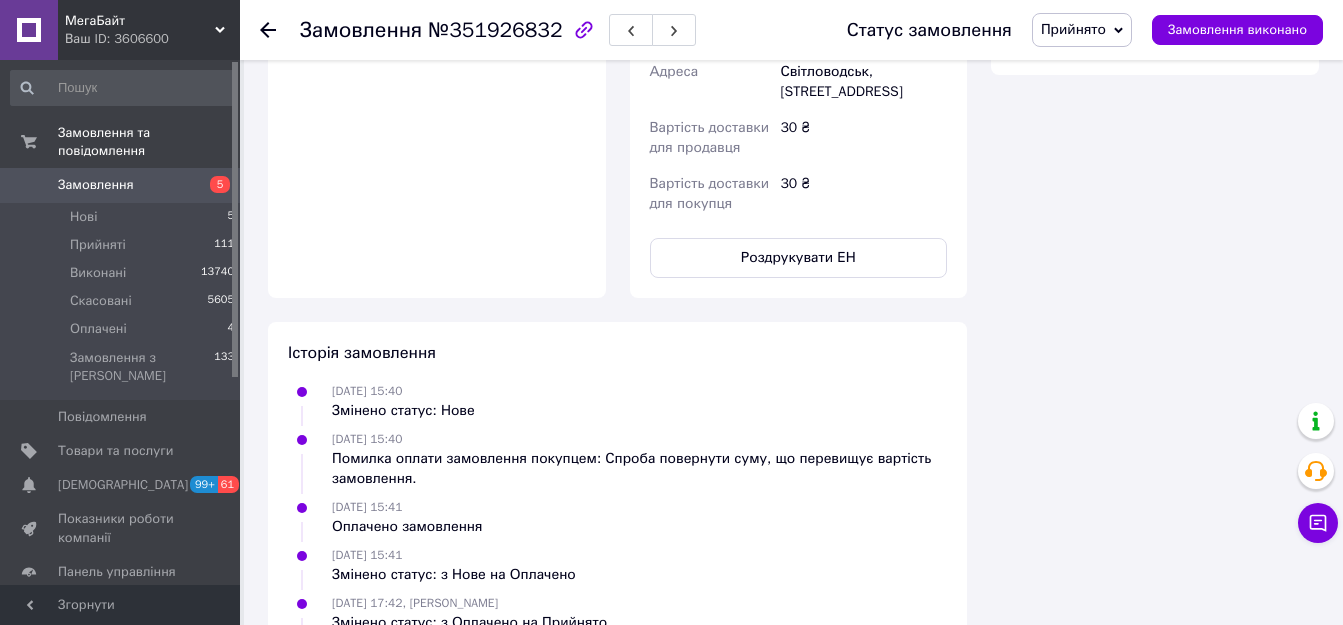 click on "Замовлення" at bounding box center [96, 185] 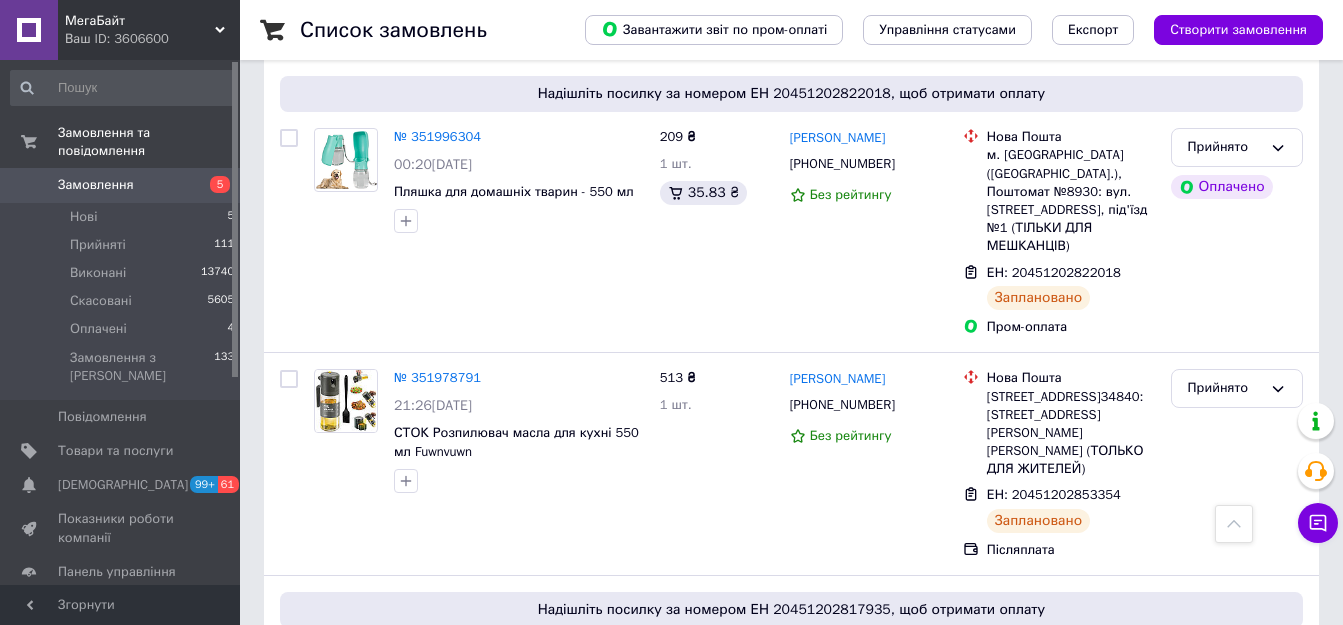 scroll, scrollTop: 4100, scrollLeft: 0, axis: vertical 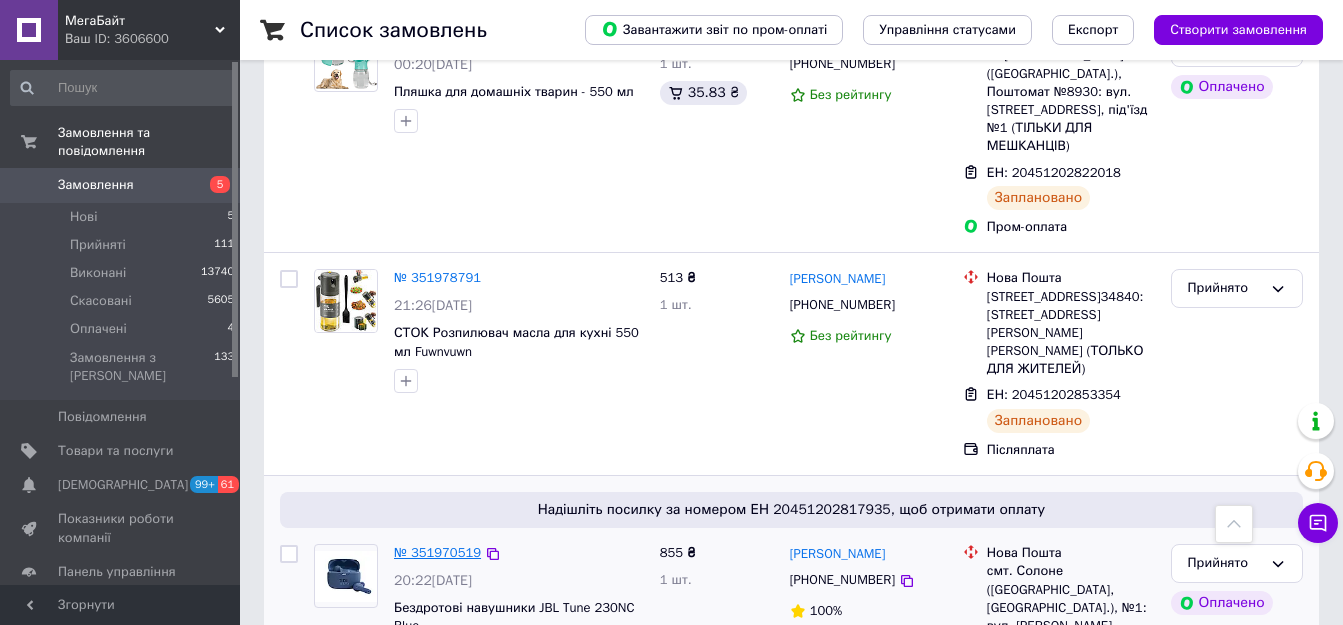 click on "№ 351970519" at bounding box center (437, 552) 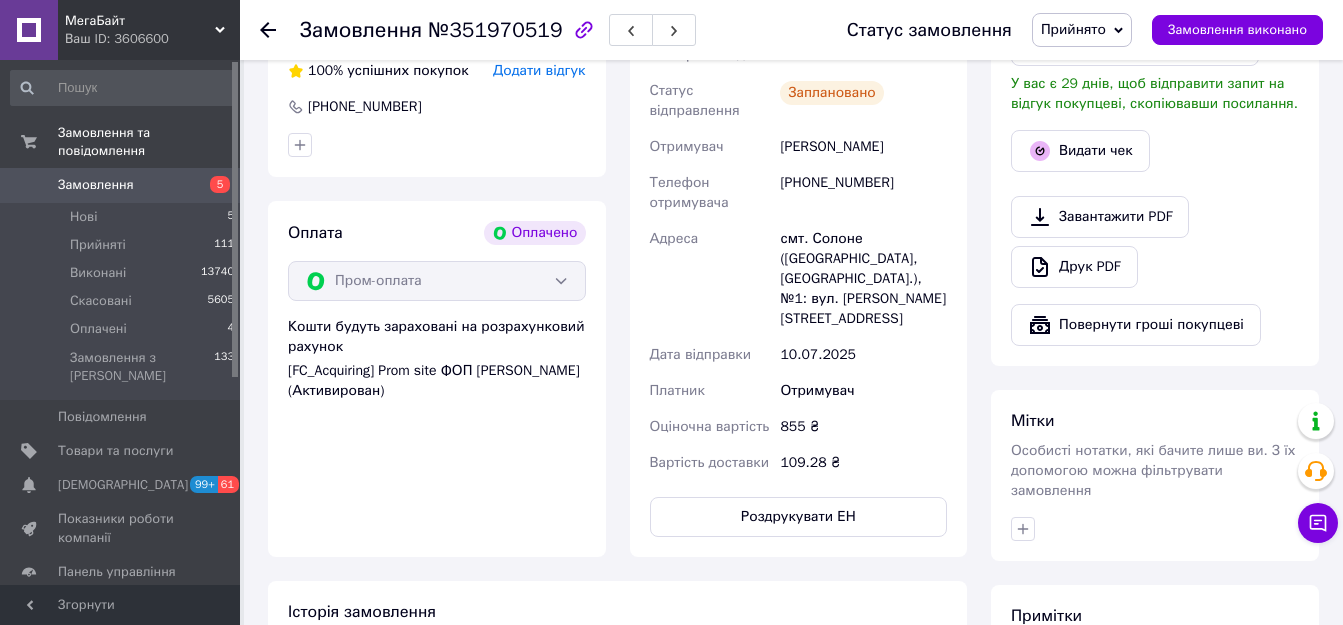 scroll, scrollTop: 826, scrollLeft: 0, axis: vertical 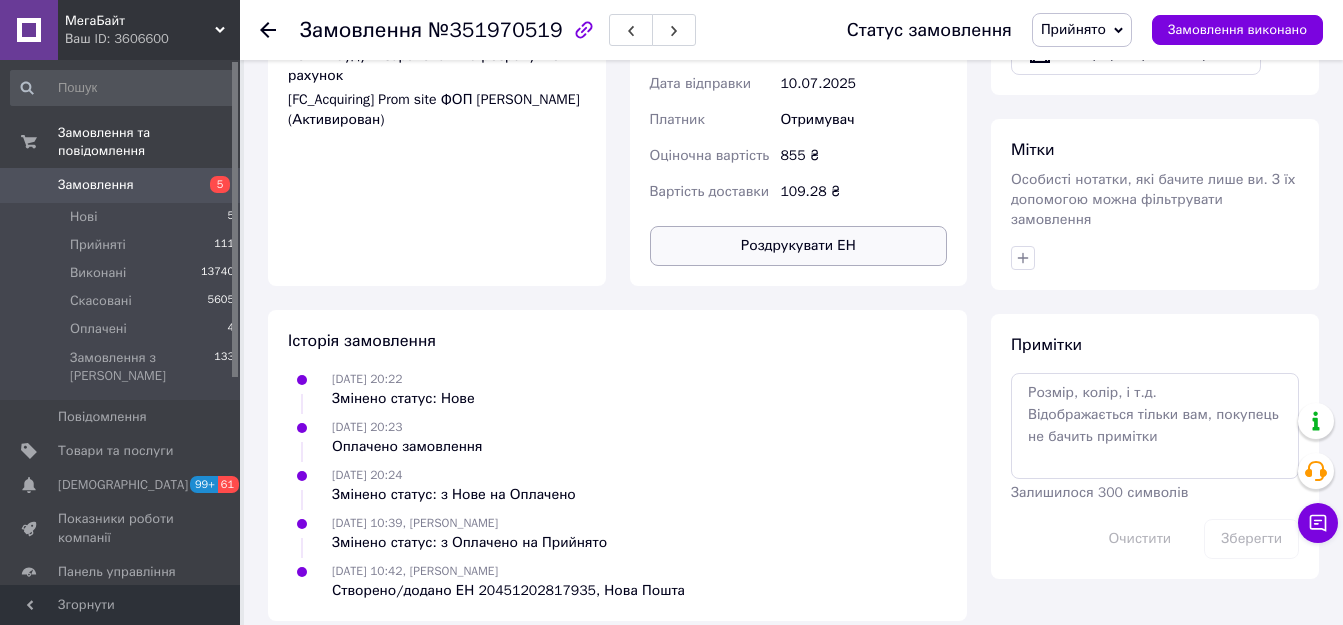 click on "Роздрукувати ЕН" at bounding box center [799, 246] 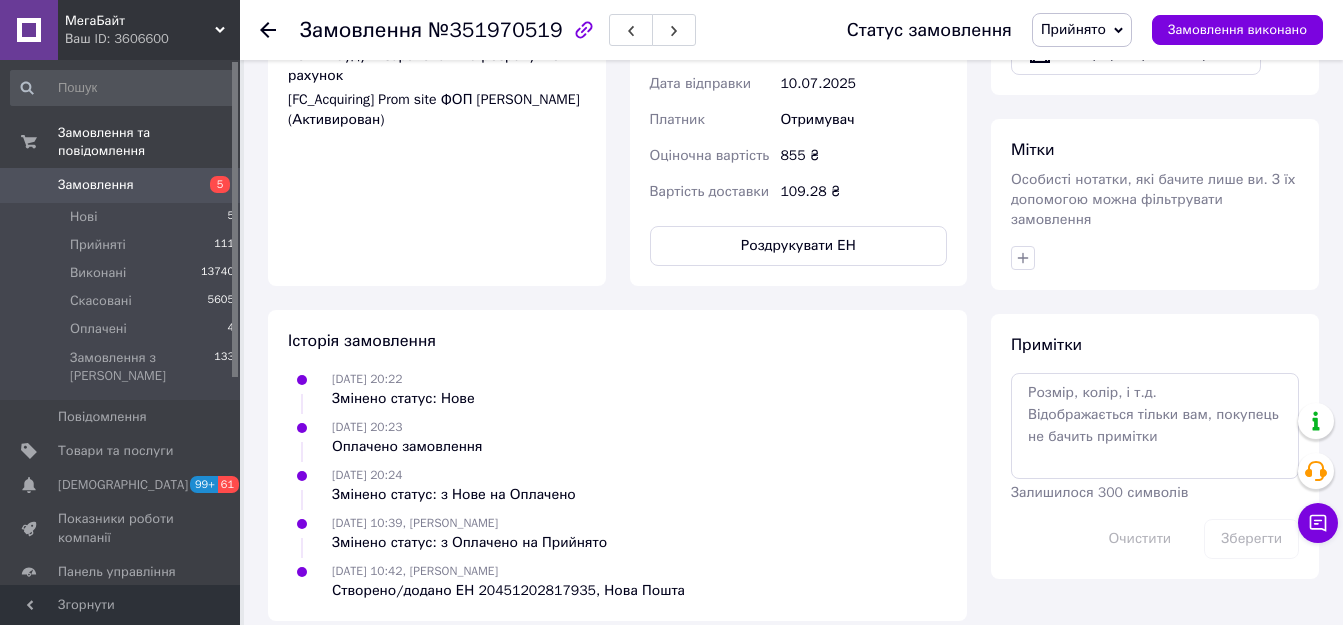 click on "Замовлення" at bounding box center [96, 185] 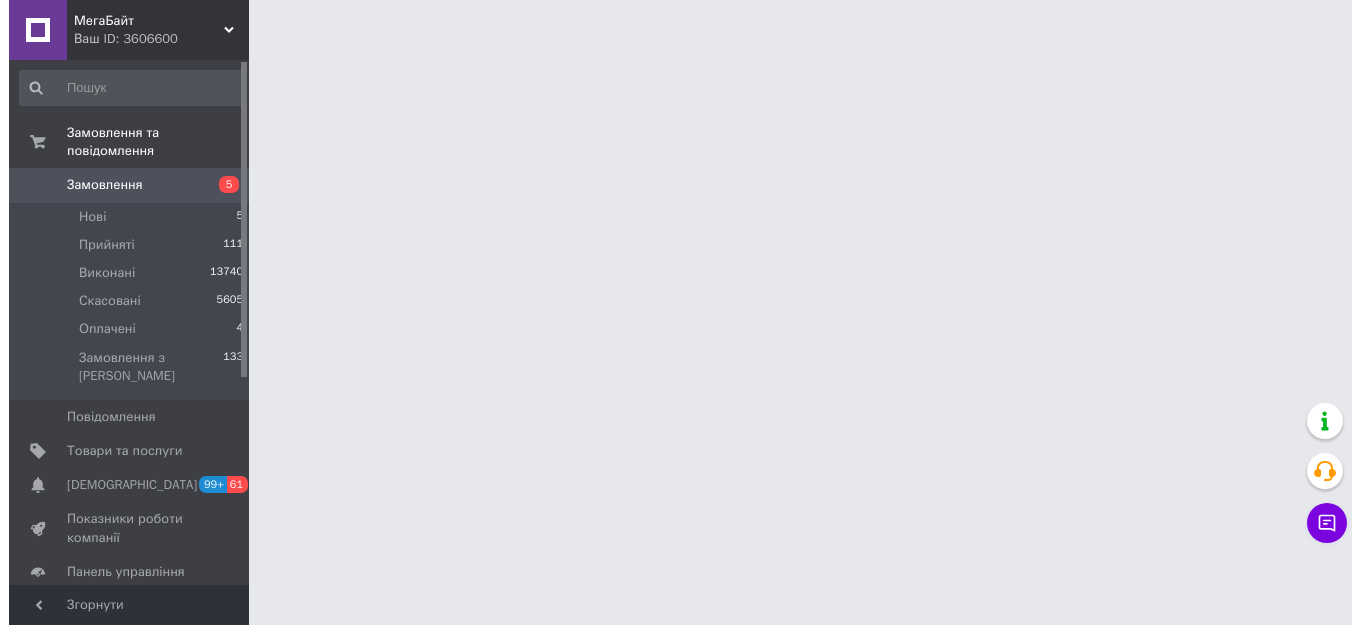 scroll, scrollTop: 0, scrollLeft: 0, axis: both 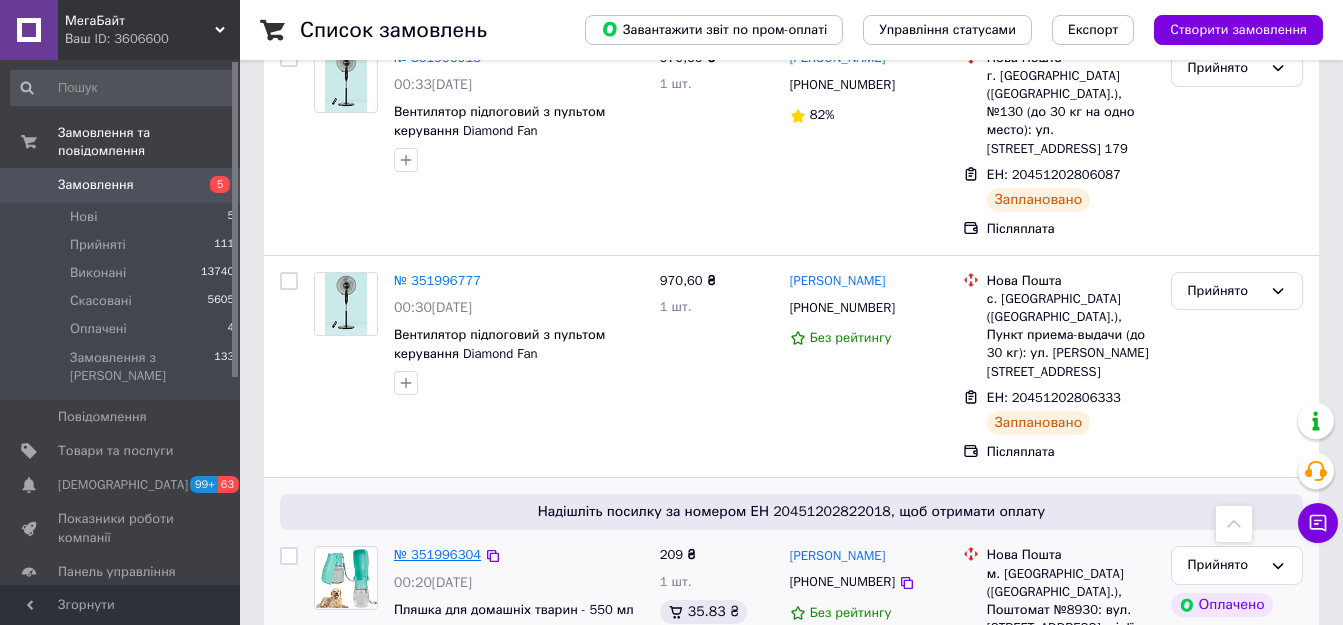click on "№ 351996304" at bounding box center [437, 554] 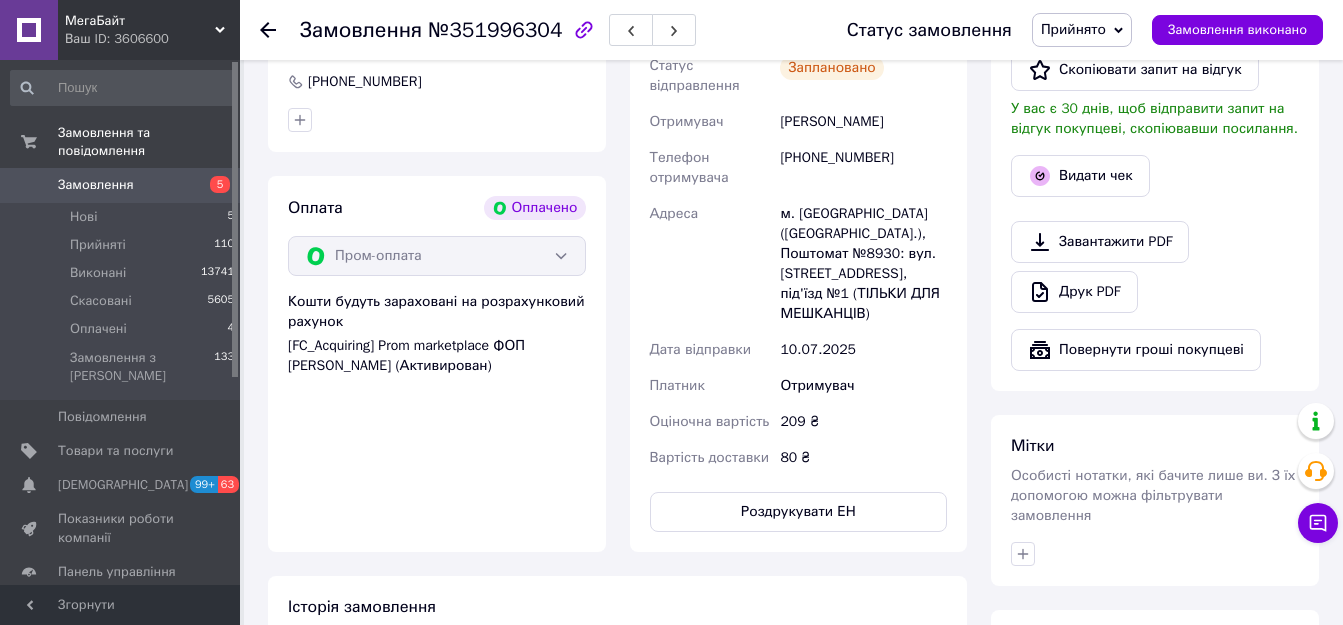 scroll, scrollTop: 700, scrollLeft: 0, axis: vertical 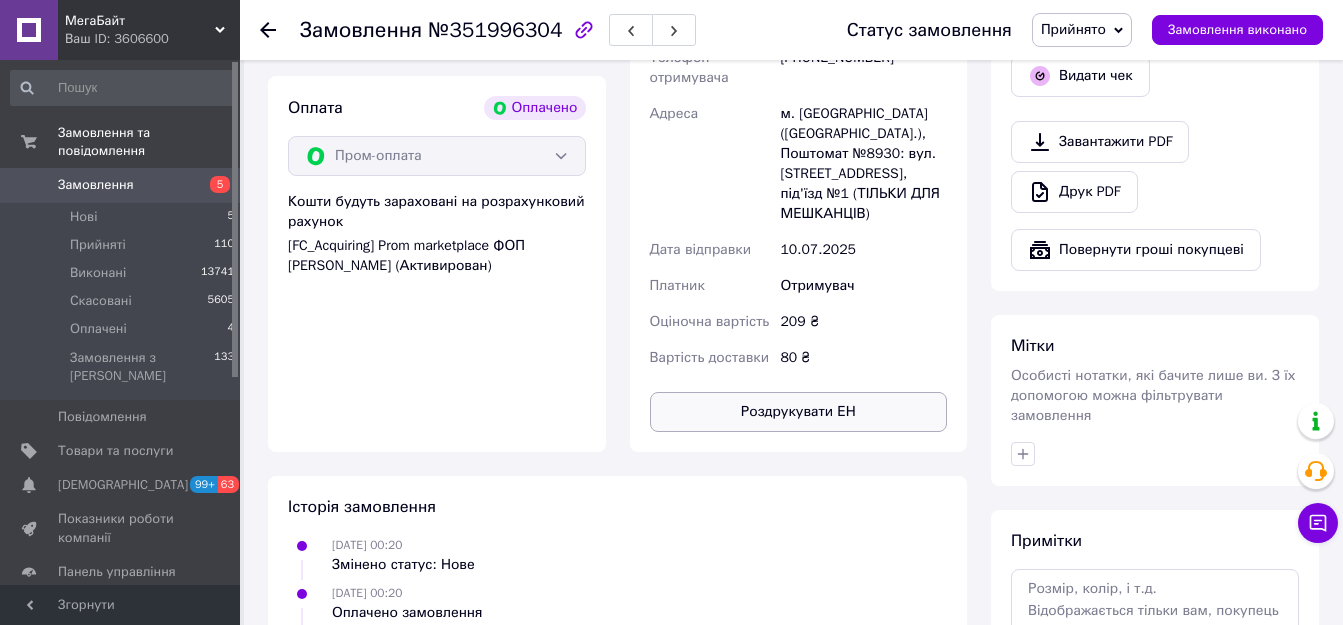 click on "Роздрукувати ЕН" at bounding box center (799, 412) 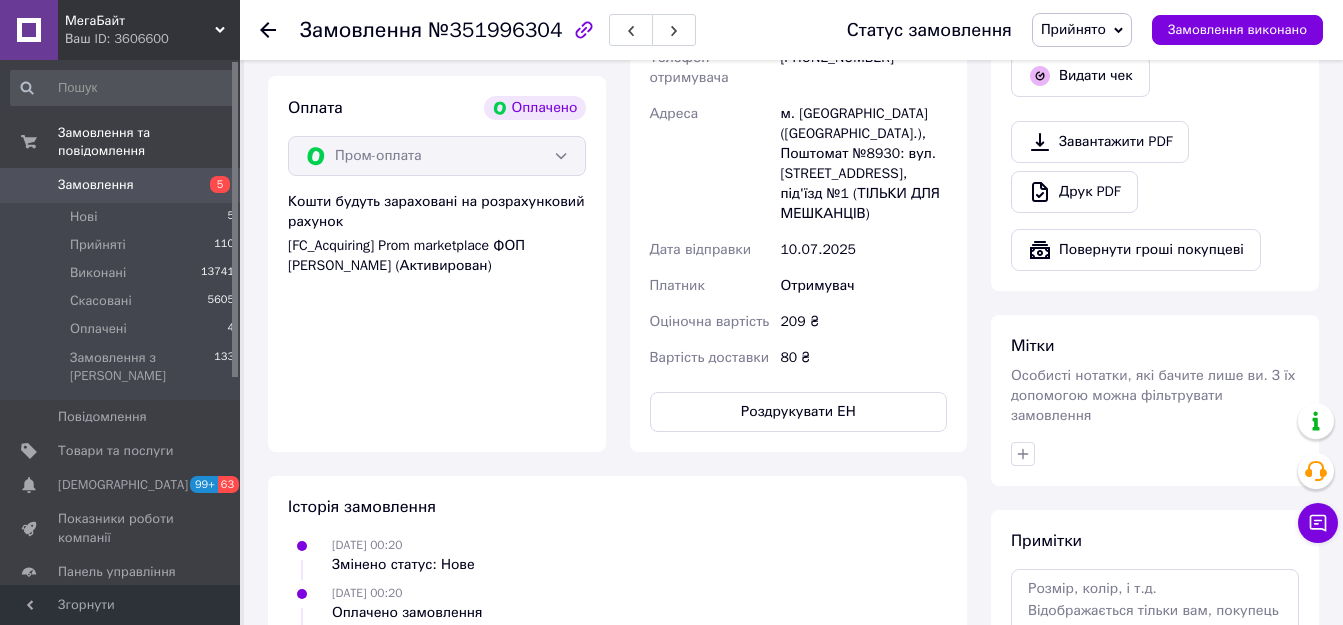 click on "Замовлення" at bounding box center [121, 185] 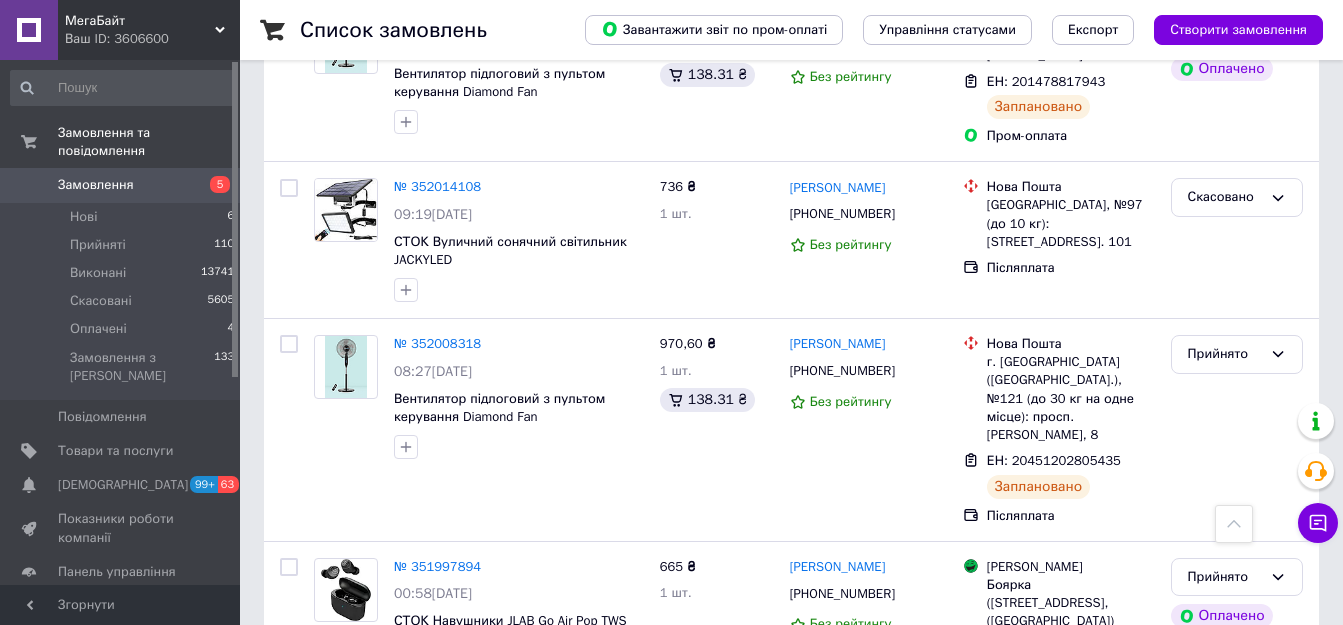 scroll, scrollTop: 3161, scrollLeft: 0, axis: vertical 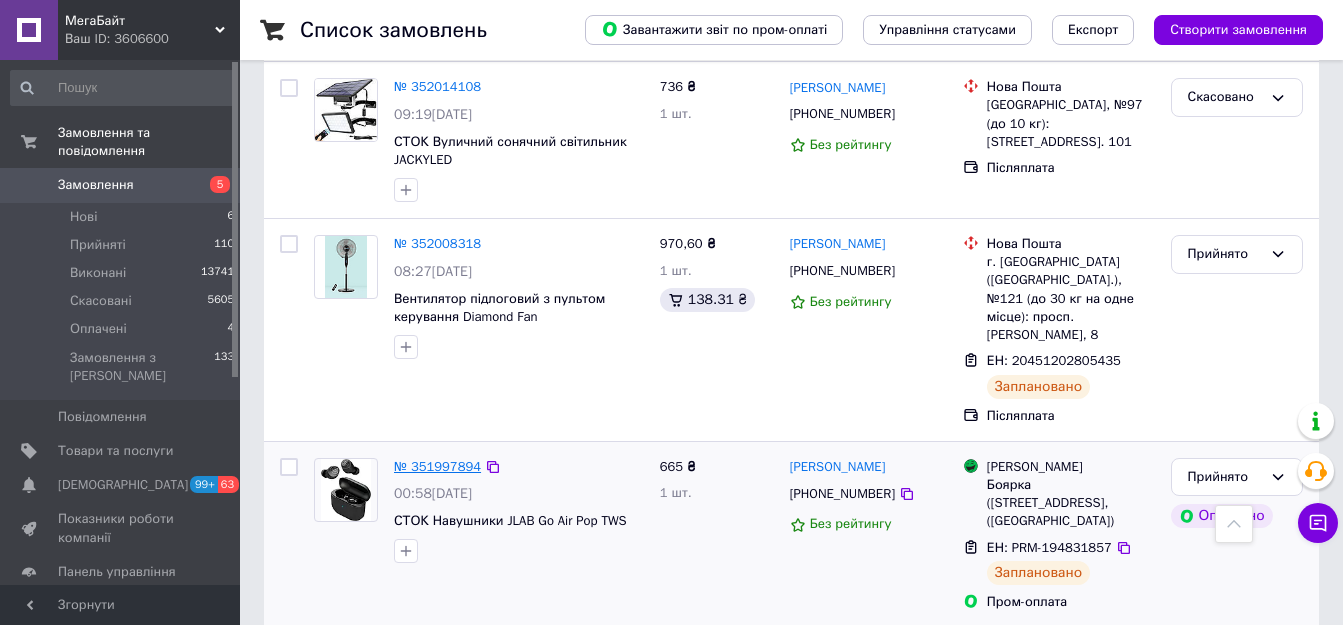click on "№ 351997894" at bounding box center (437, 466) 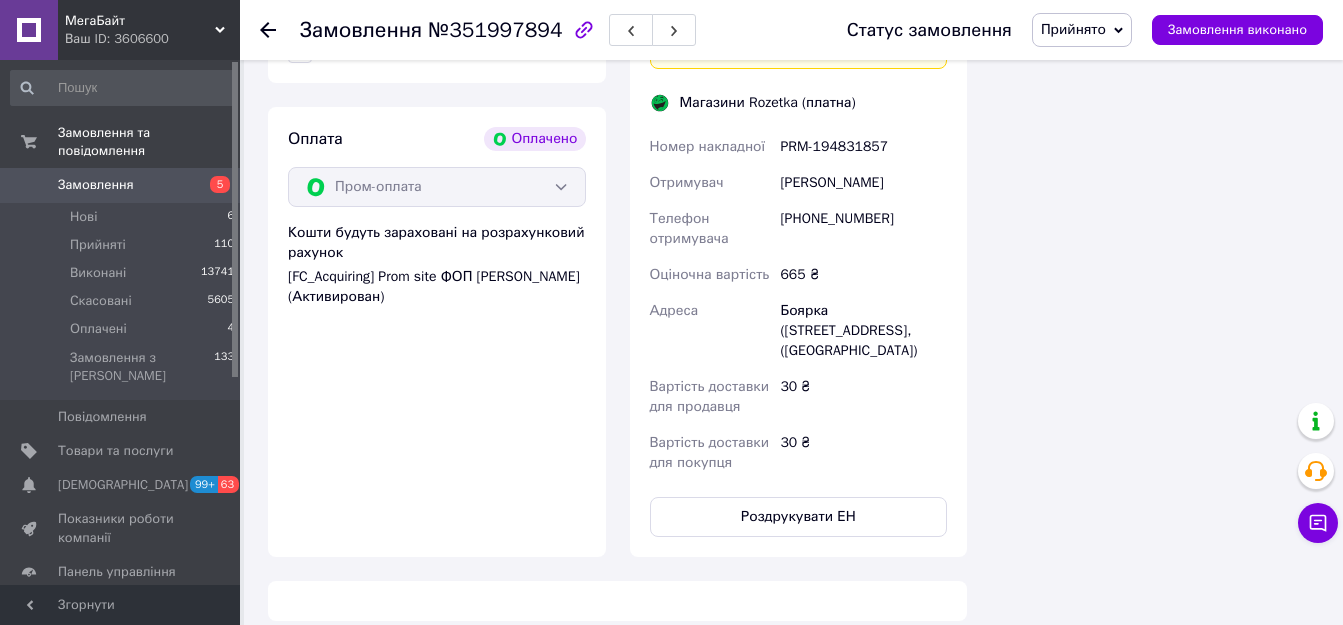 scroll, scrollTop: 1236, scrollLeft: 0, axis: vertical 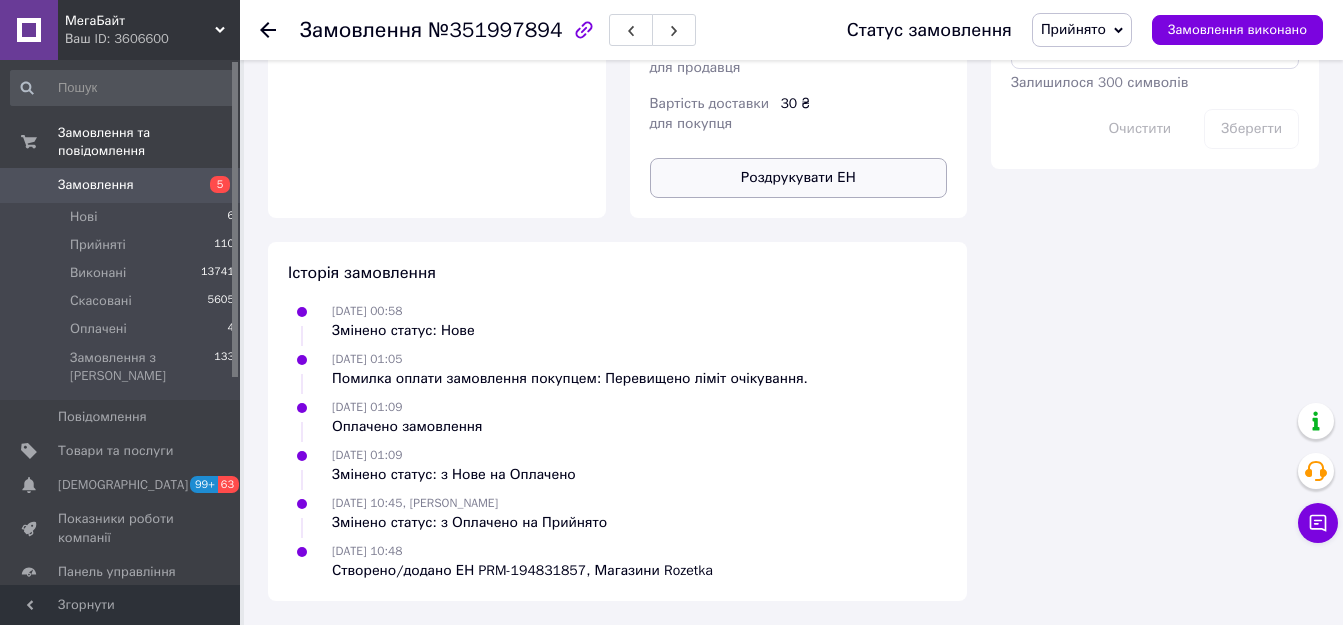 click on "Роздрукувати ЕН" at bounding box center [799, 178] 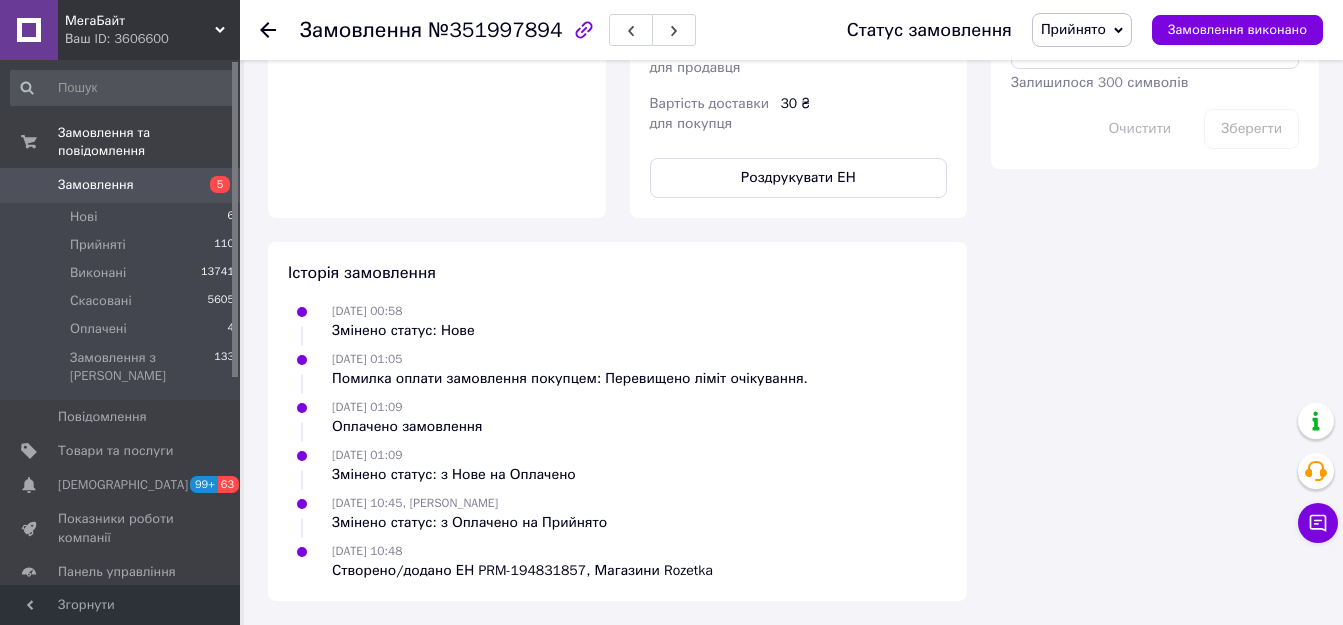 click on "Замовлення" at bounding box center [96, 185] 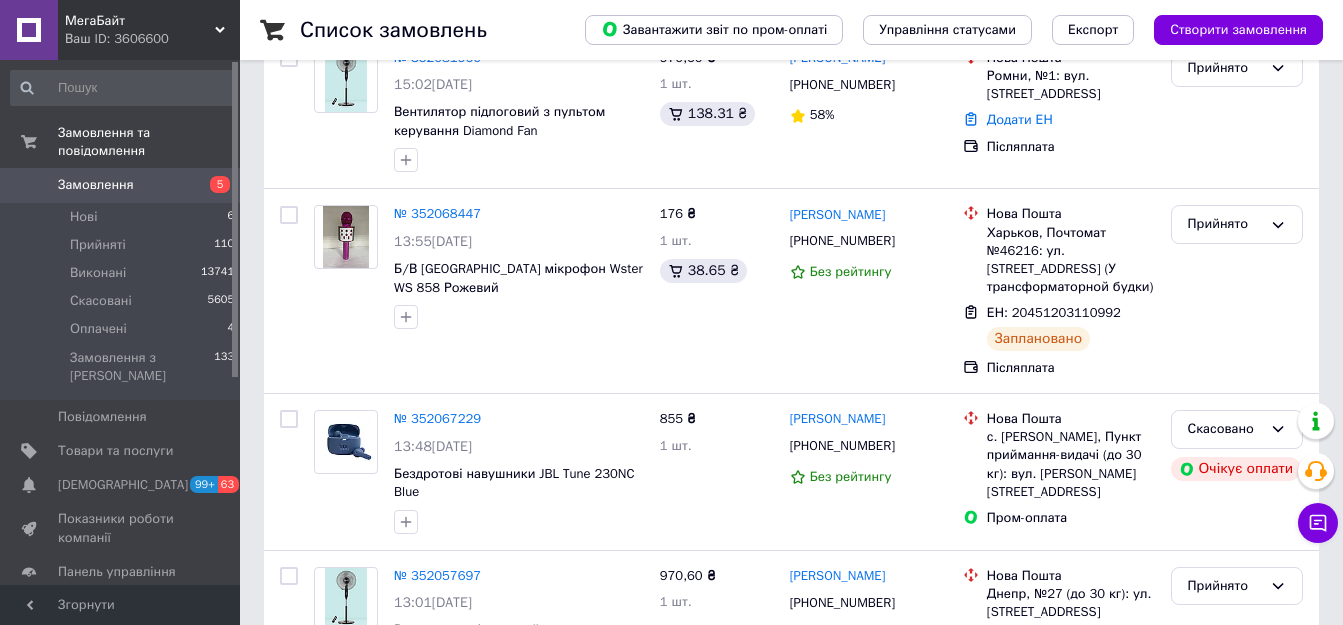 scroll, scrollTop: 800, scrollLeft: 0, axis: vertical 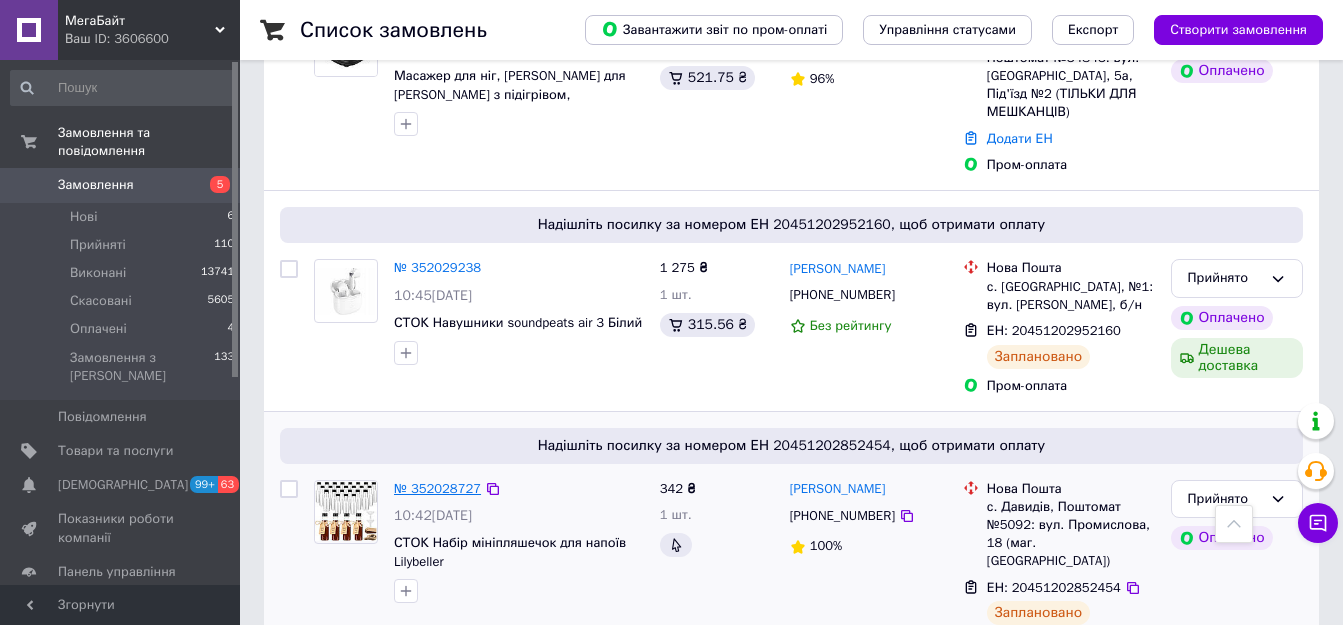 click on "№ 352028727" at bounding box center (437, 488) 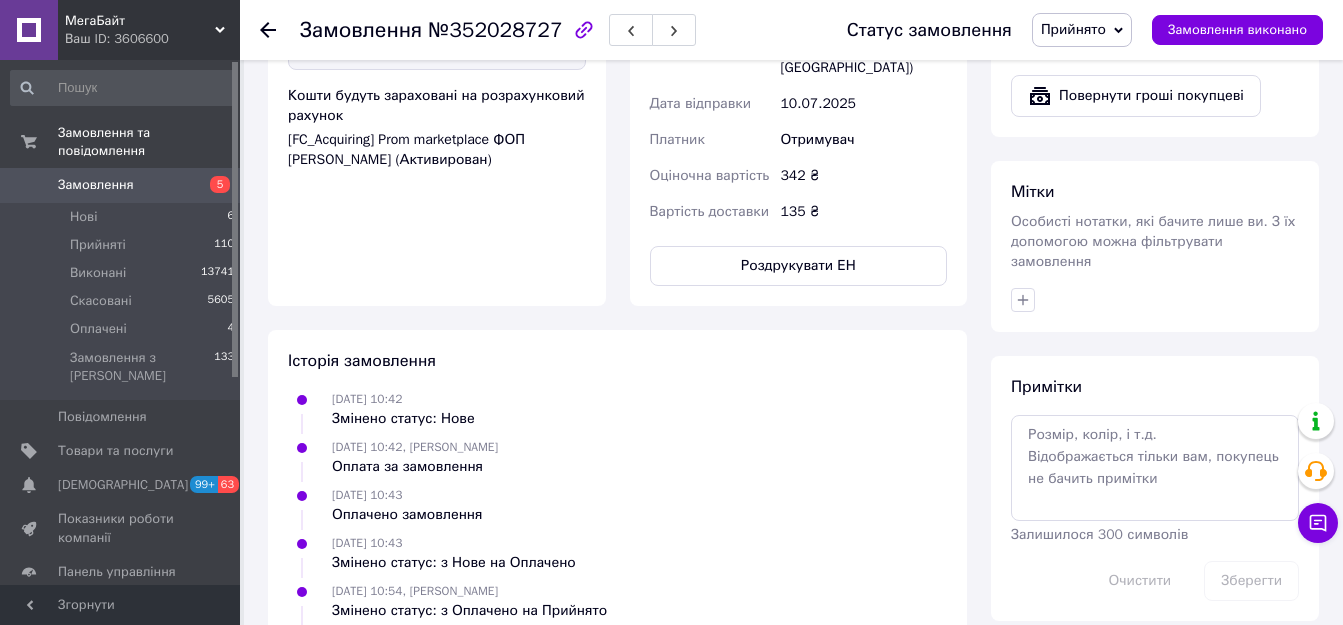 scroll, scrollTop: 854, scrollLeft: 0, axis: vertical 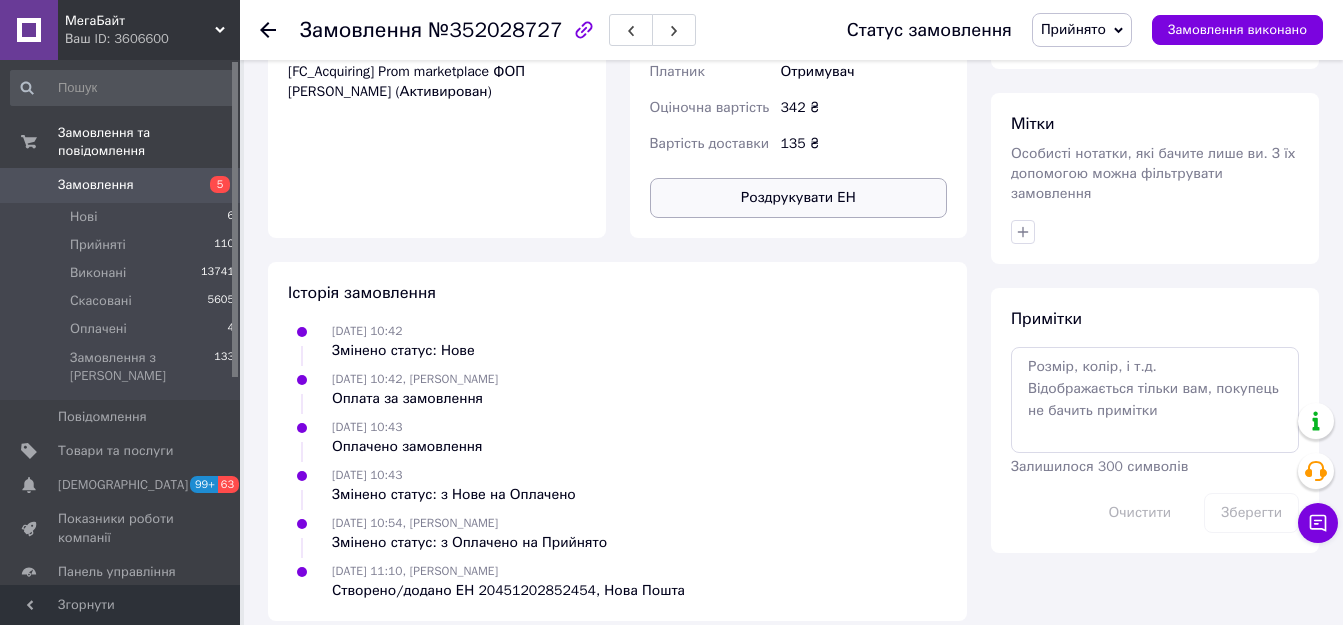 click on "Роздрукувати ЕН" at bounding box center (799, 198) 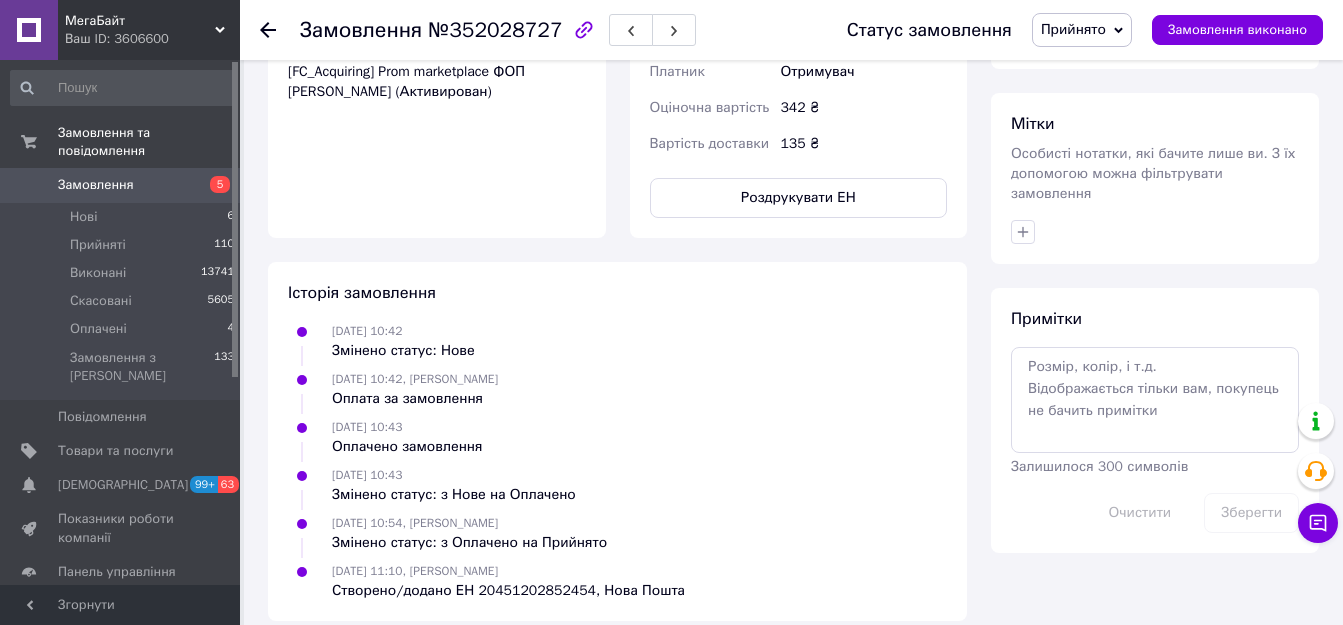 click on "Замовлення №352028727 Статус замовлення Прийнято Виконано Скасовано Оплачено Замовлення виконано" at bounding box center [791, 30] 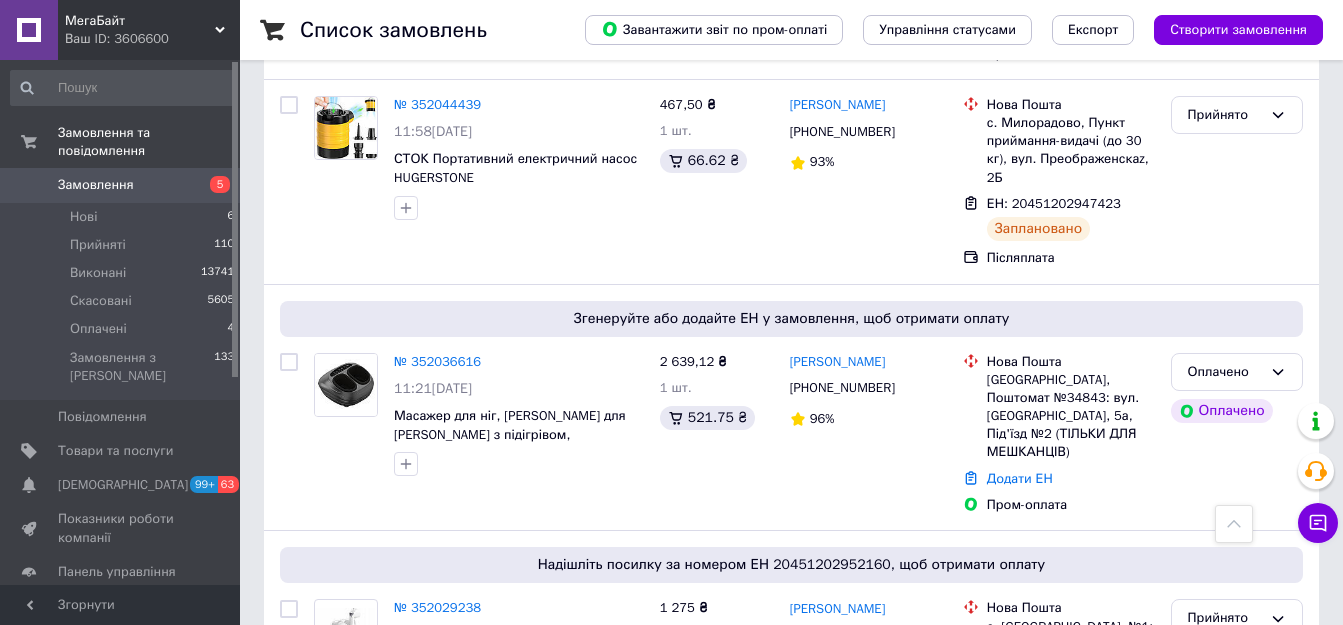 scroll, scrollTop: 2060, scrollLeft: 0, axis: vertical 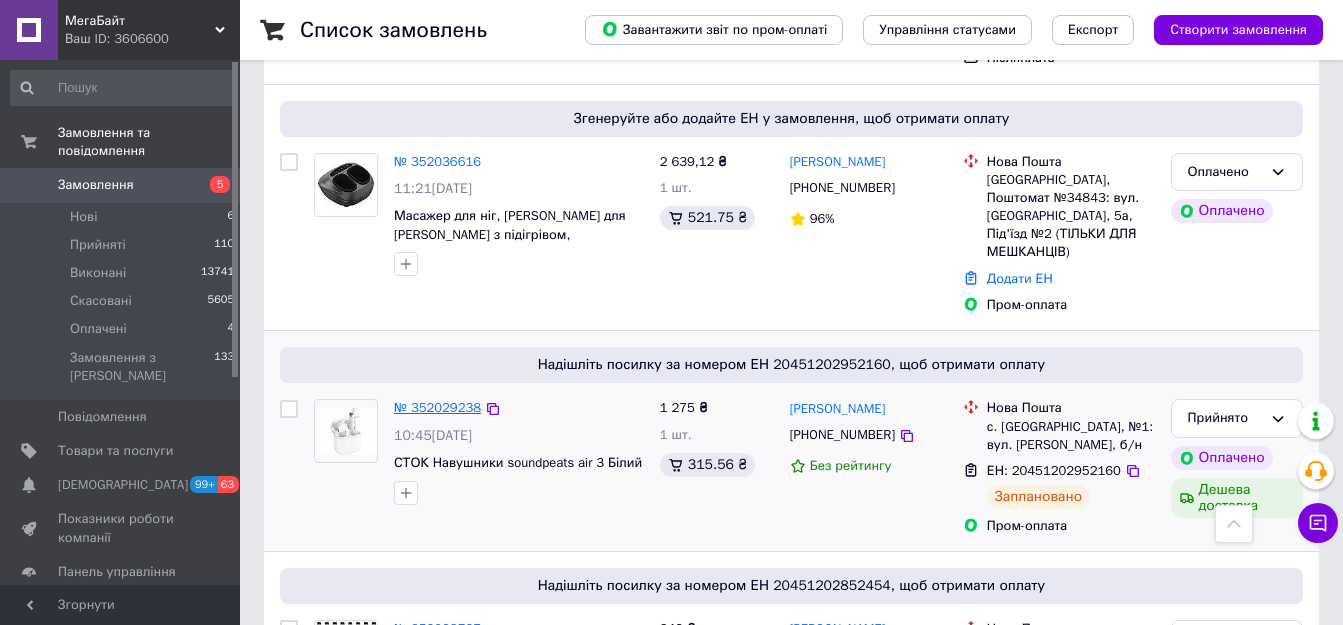 click on "№ 352029238" at bounding box center [437, 407] 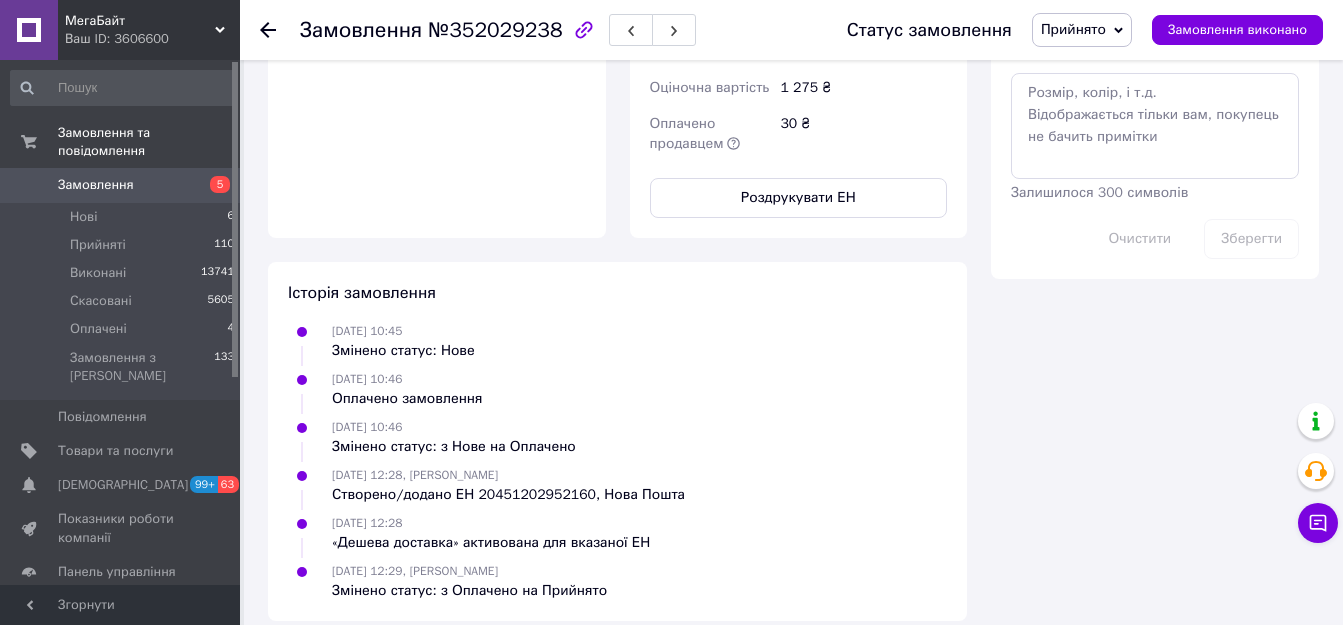 scroll, scrollTop: 1060, scrollLeft: 0, axis: vertical 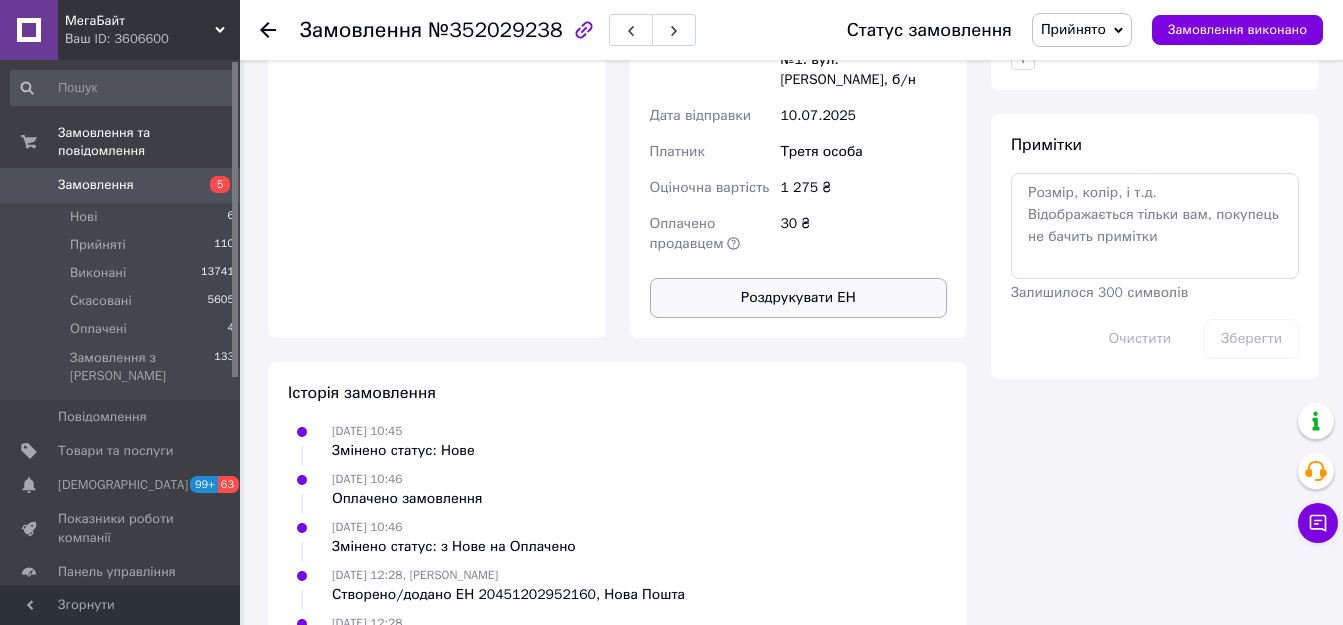 click on "Роздрукувати ЕН" at bounding box center [799, 298] 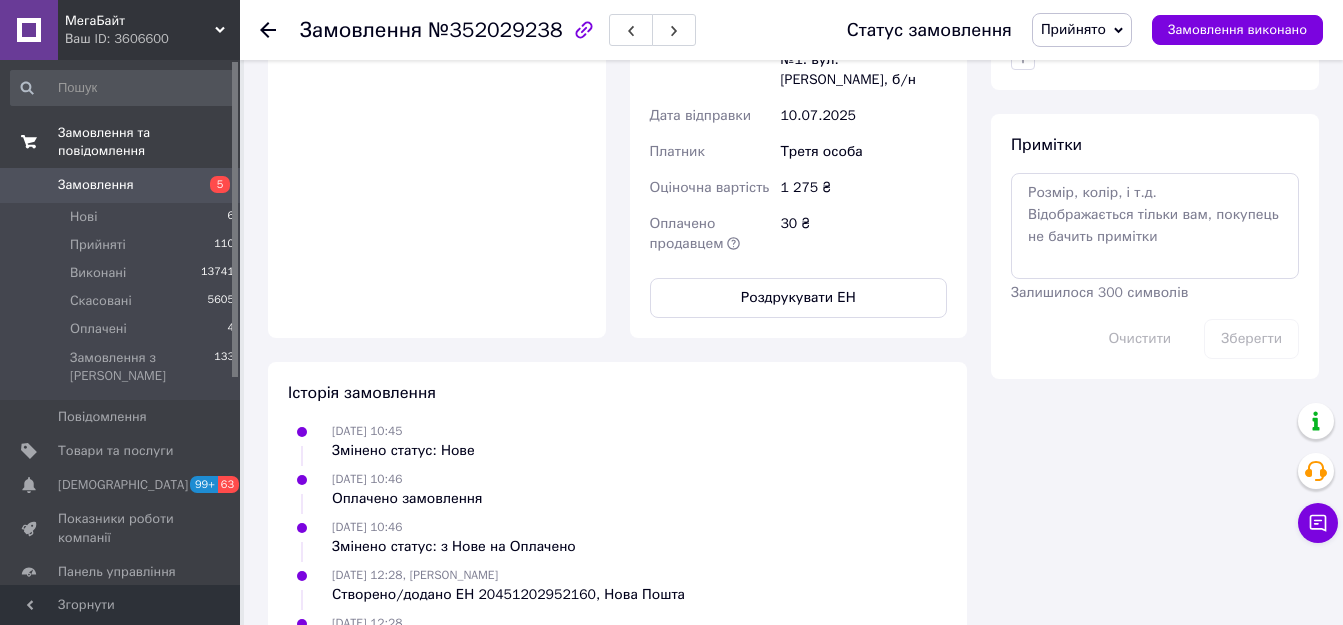 click on "Замовлення та повідомлення" at bounding box center (149, 142) 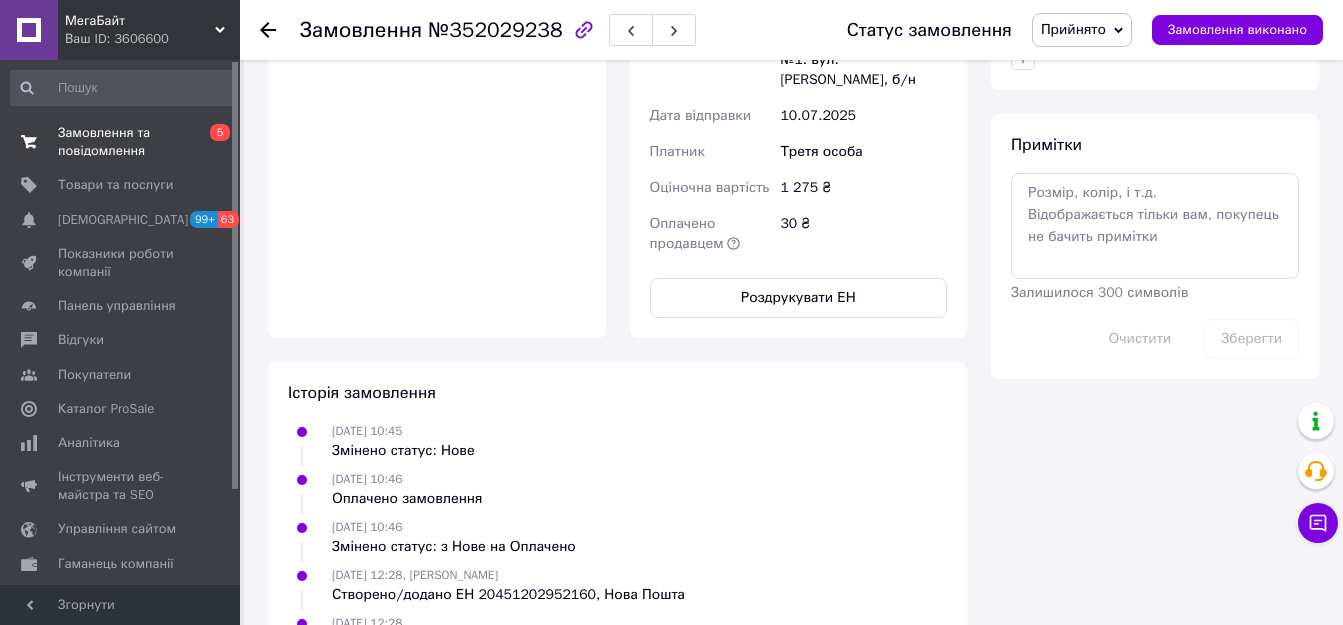 click on "Замовлення та повідомлення" at bounding box center (121, 142) 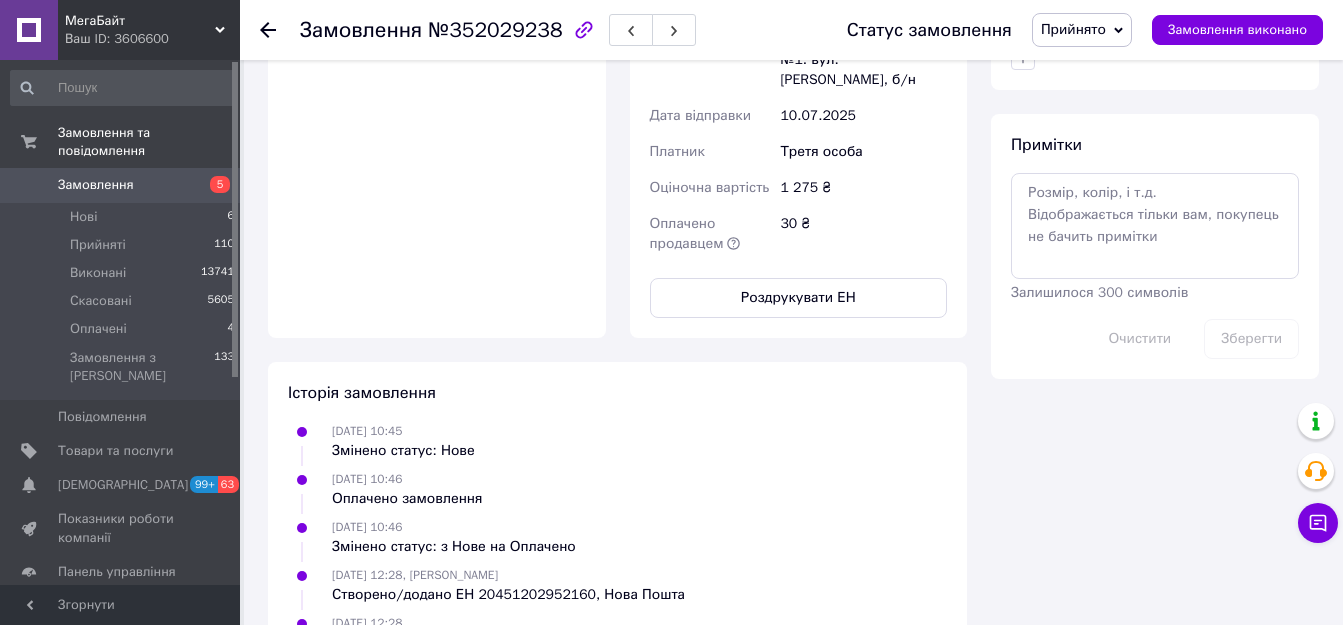 click on "Замовлення 5" at bounding box center [123, 185] 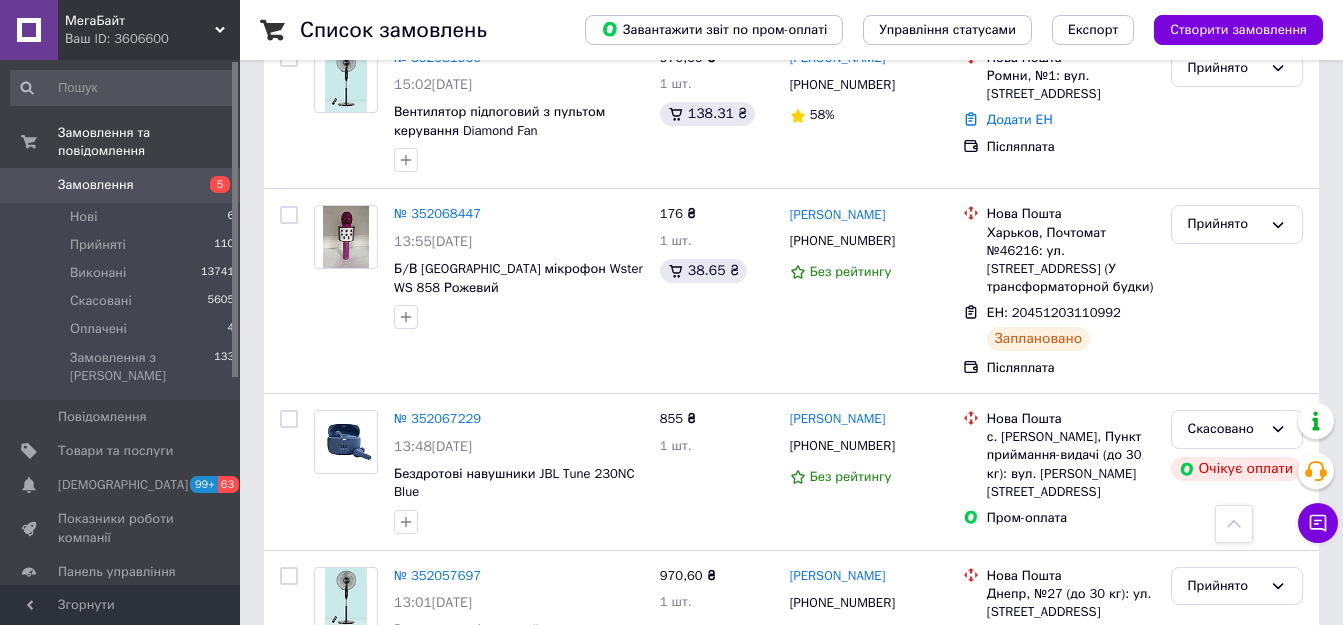 scroll, scrollTop: 1260, scrollLeft: 0, axis: vertical 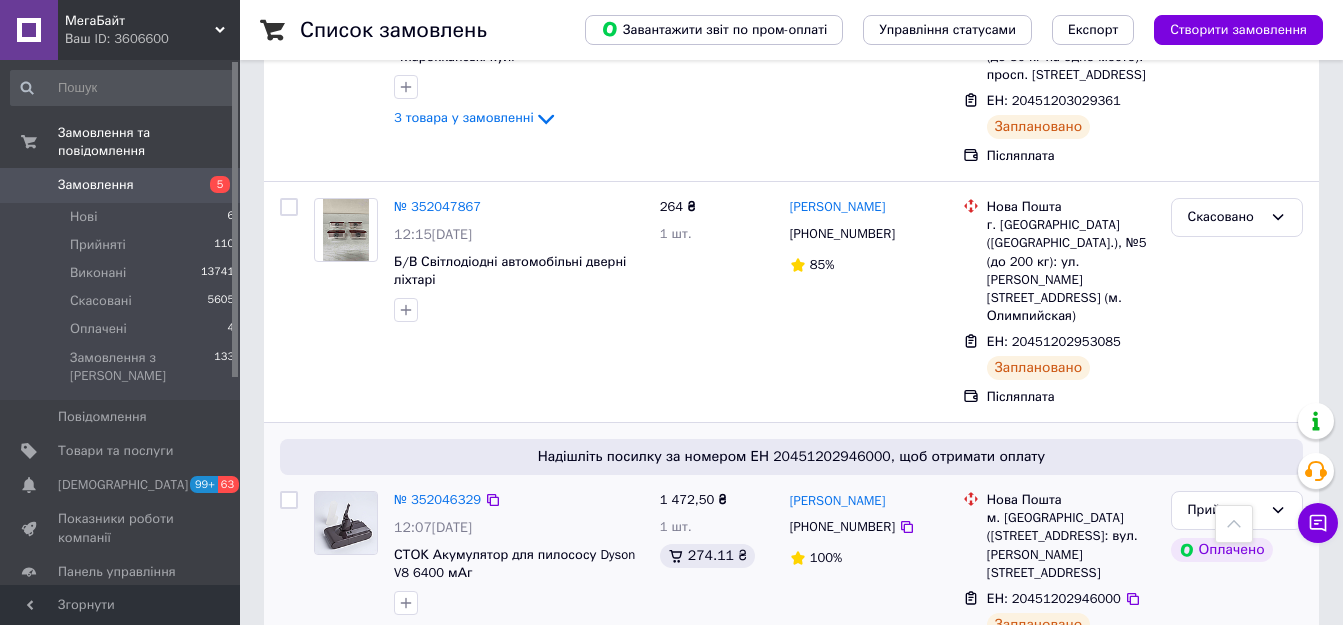 click on "Надішліть посилку за номером ЕН 20451202946000, щоб отримати оплату № 352046329 12:07[DATE] СТОК Акумулятор для пилососу Dyson V8 6400 мАг 1 472,50 ₴ 1 шт. 274.11 ₴ [PERSON_NAME] [PHONE_NUMBER] 100% Нова Пошта м. [GEOGRAPHIC_DATA] ([STREET_ADDRESS]: вул. [PERSON_NAME][STREET_ADDRESS] ЕН: 20451202946000 Заплановано Пром-оплата Прийнято Оплачено" at bounding box center (791, 551) 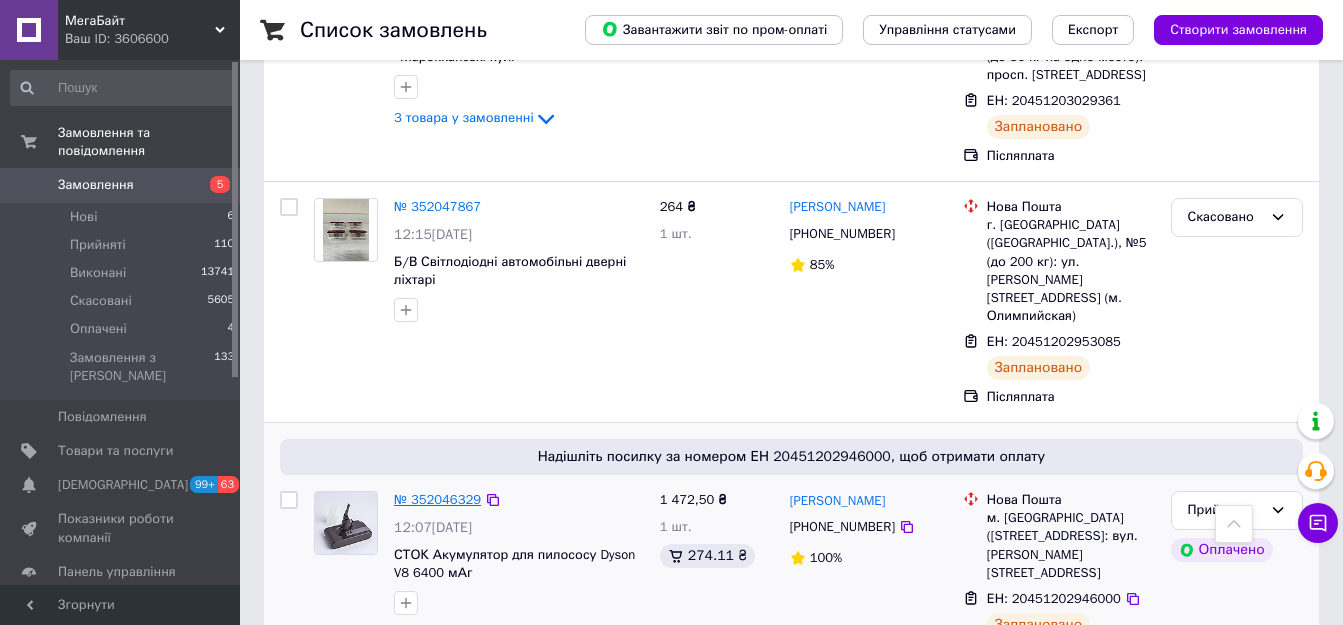 click on "№ 352046329" at bounding box center (437, 499) 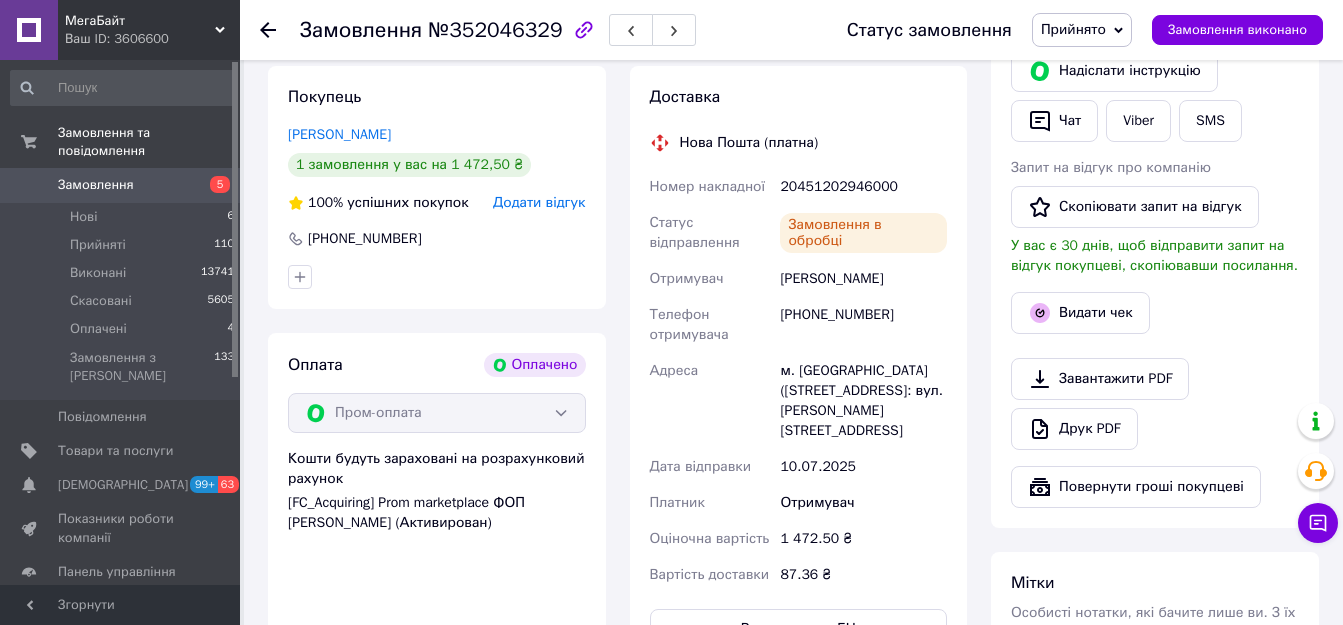 scroll, scrollTop: 854, scrollLeft: 0, axis: vertical 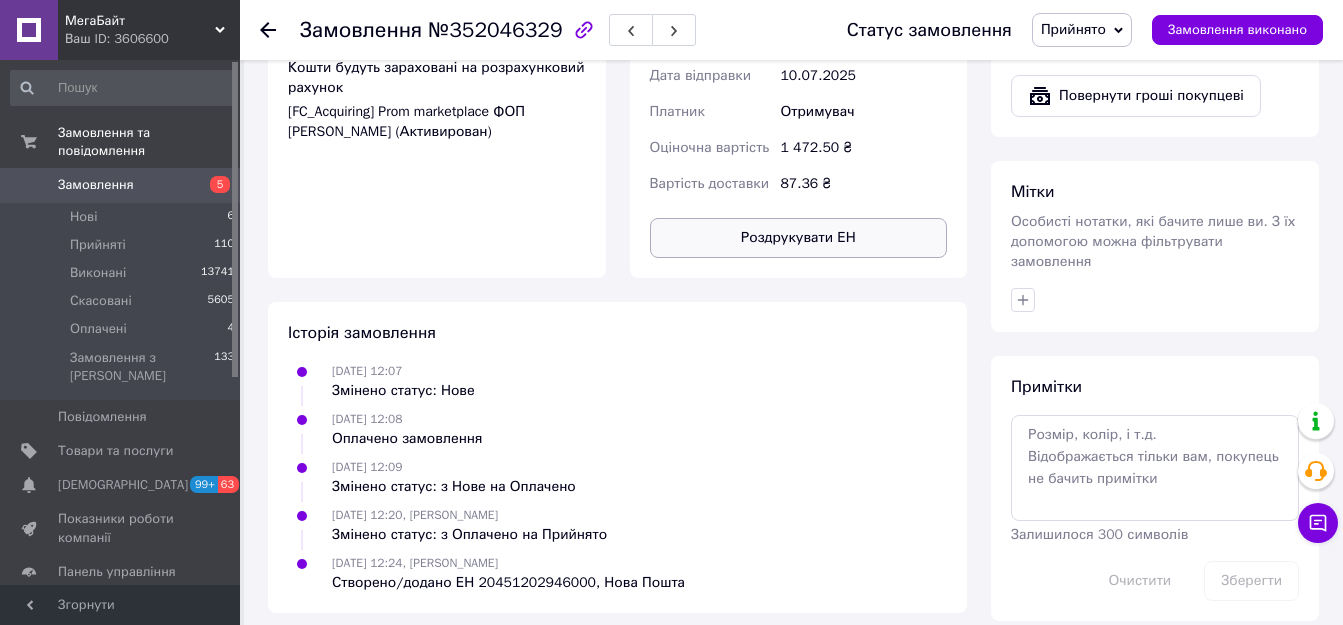 click on "Роздрукувати ЕН" at bounding box center (799, 238) 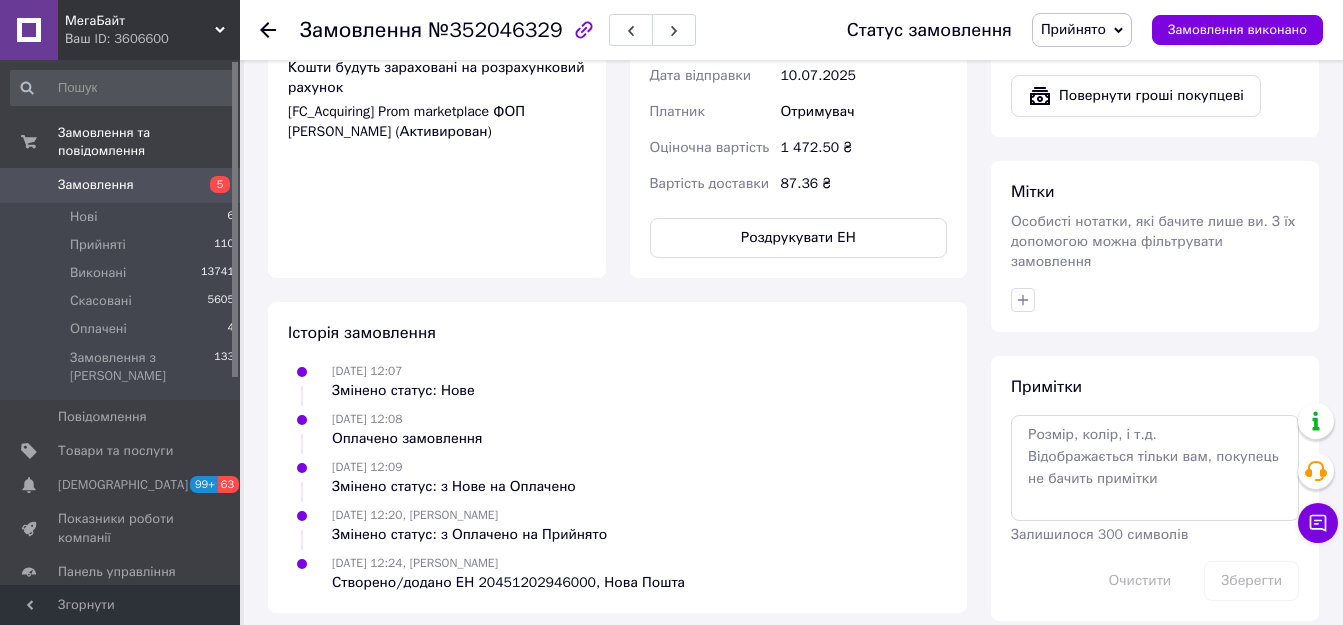 click on "Замовлення 5" at bounding box center [123, 185] 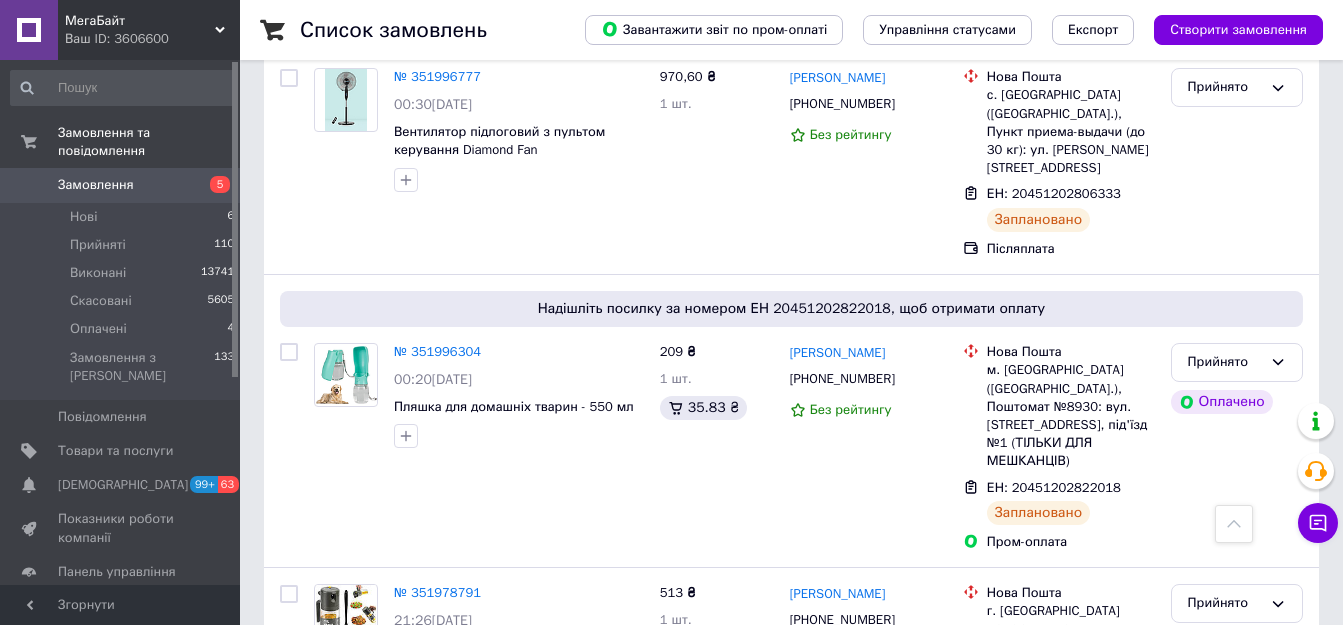 scroll, scrollTop: 4060, scrollLeft: 0, axis: vertical 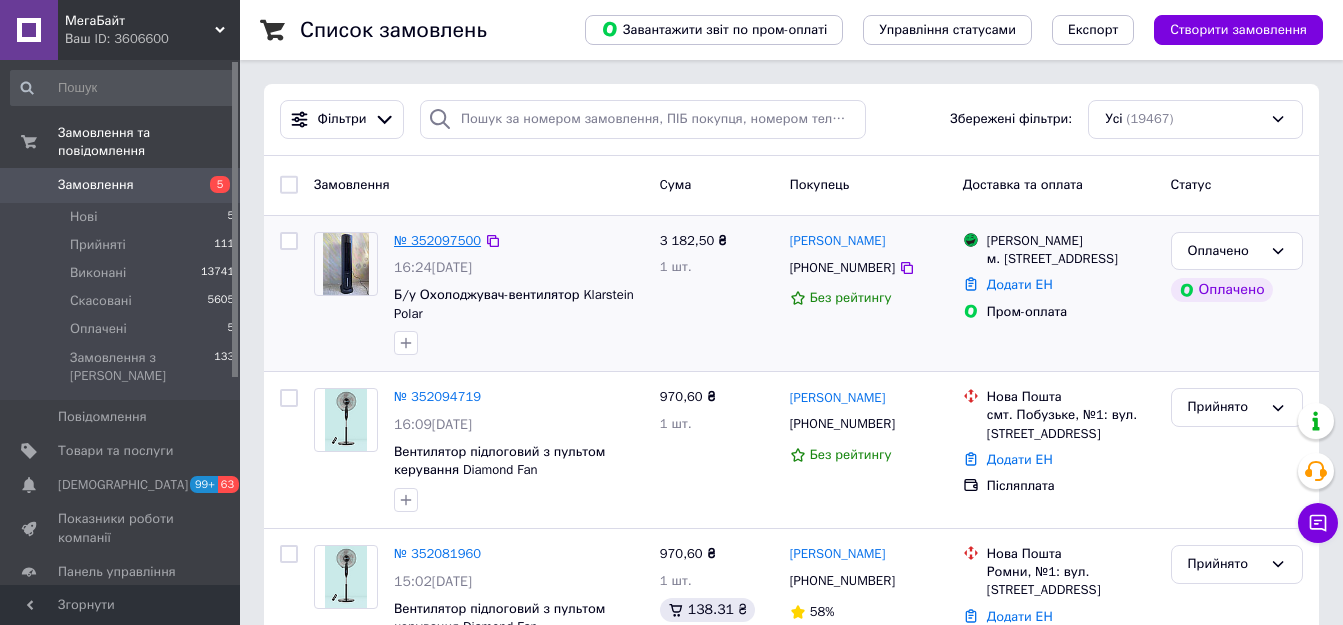 click on "№ 352097500" at bounding box center (437, 240) 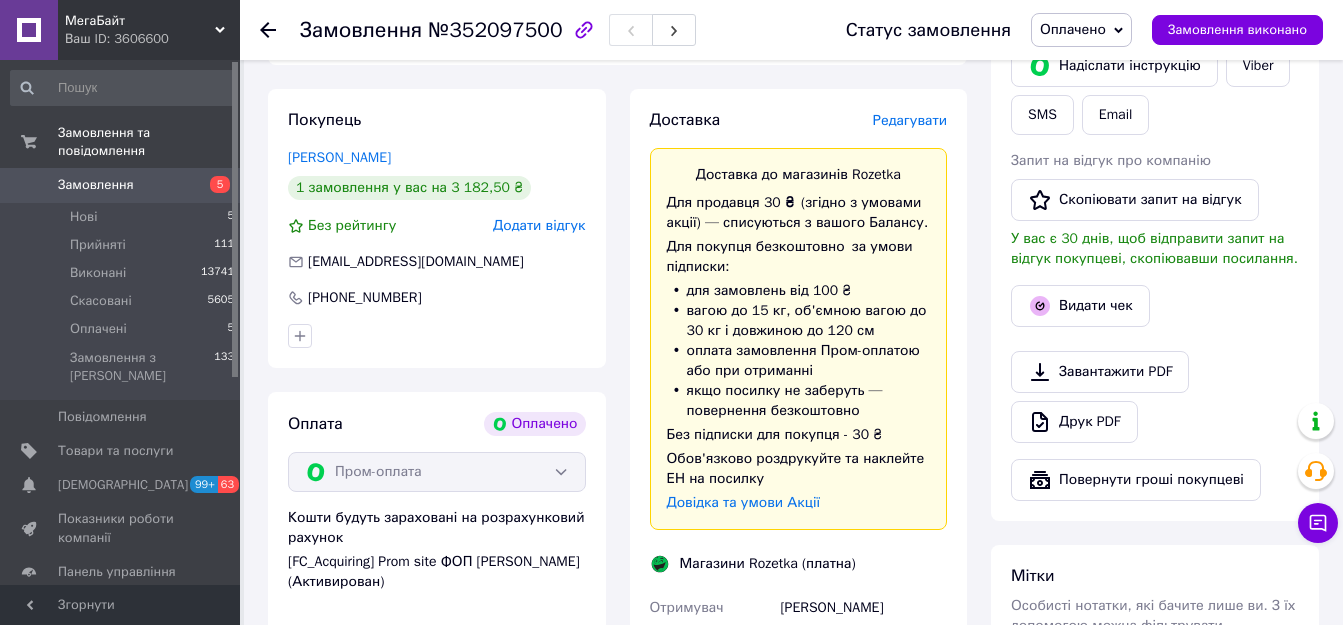 scroll, scrollTop: 200, scrollLeft: 0, axis: vertical 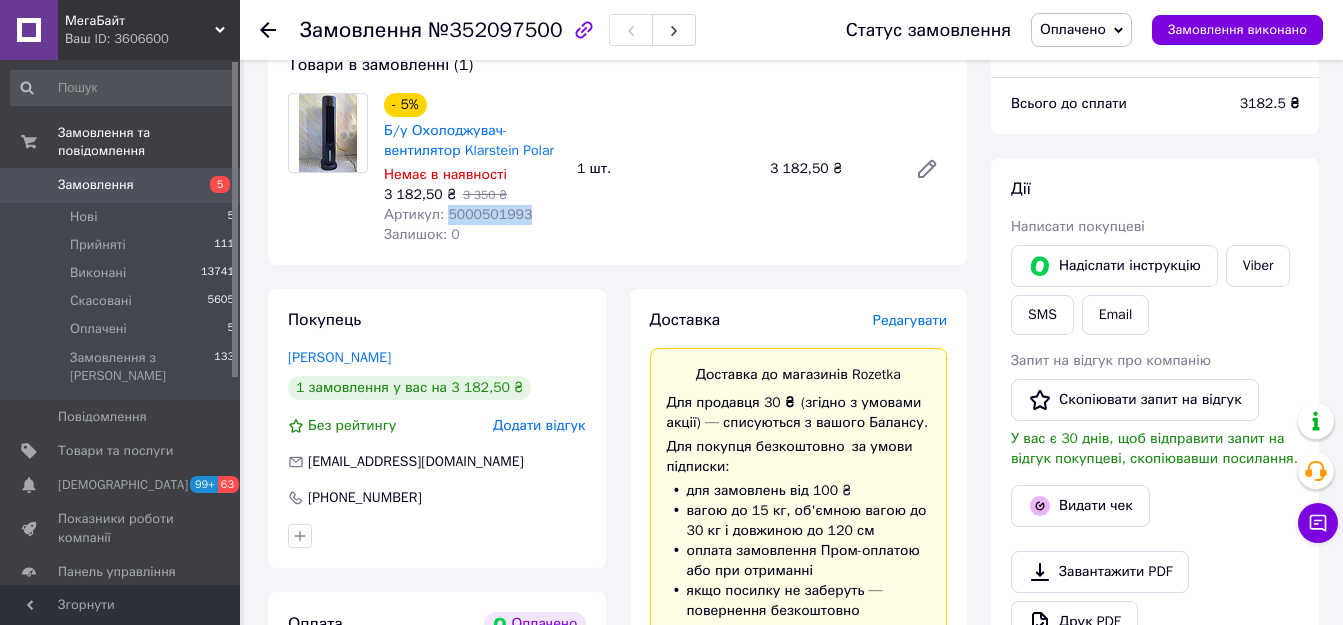 drag, startPoint x: 442, startPoint y: 221, endPoint x: 519, endPoint y: 216, distance: 77.16217 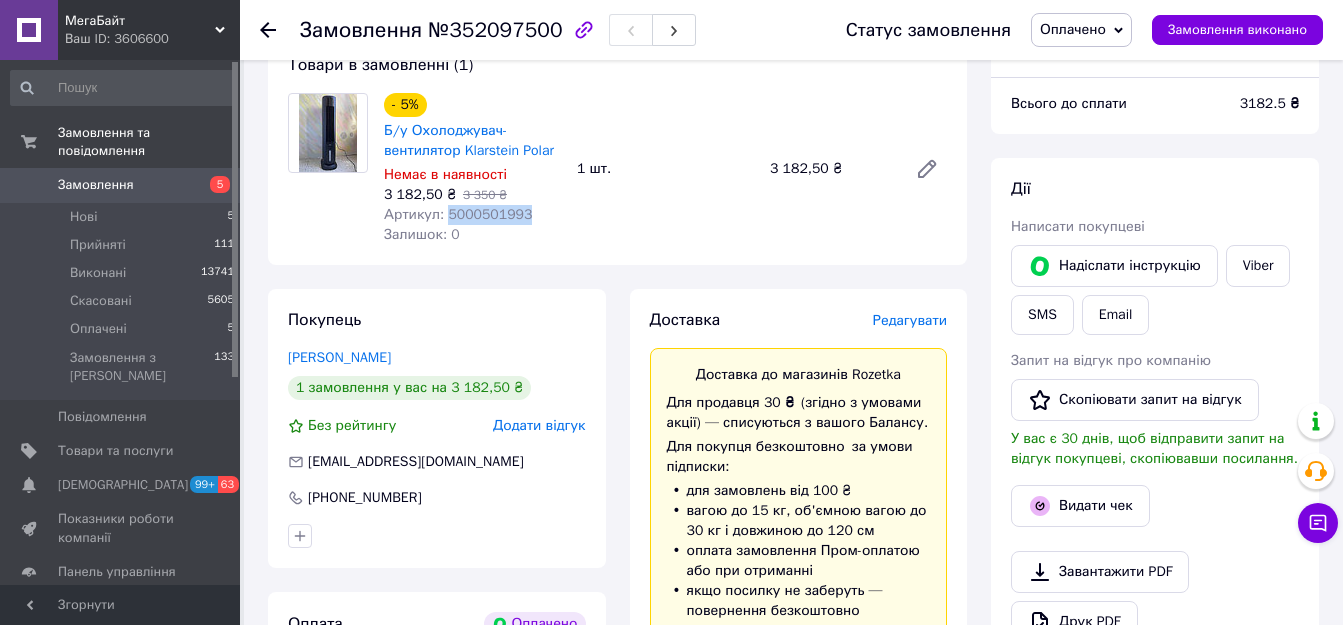 scroll, scrollTop: 0, scrollLeft: 0, axis: both 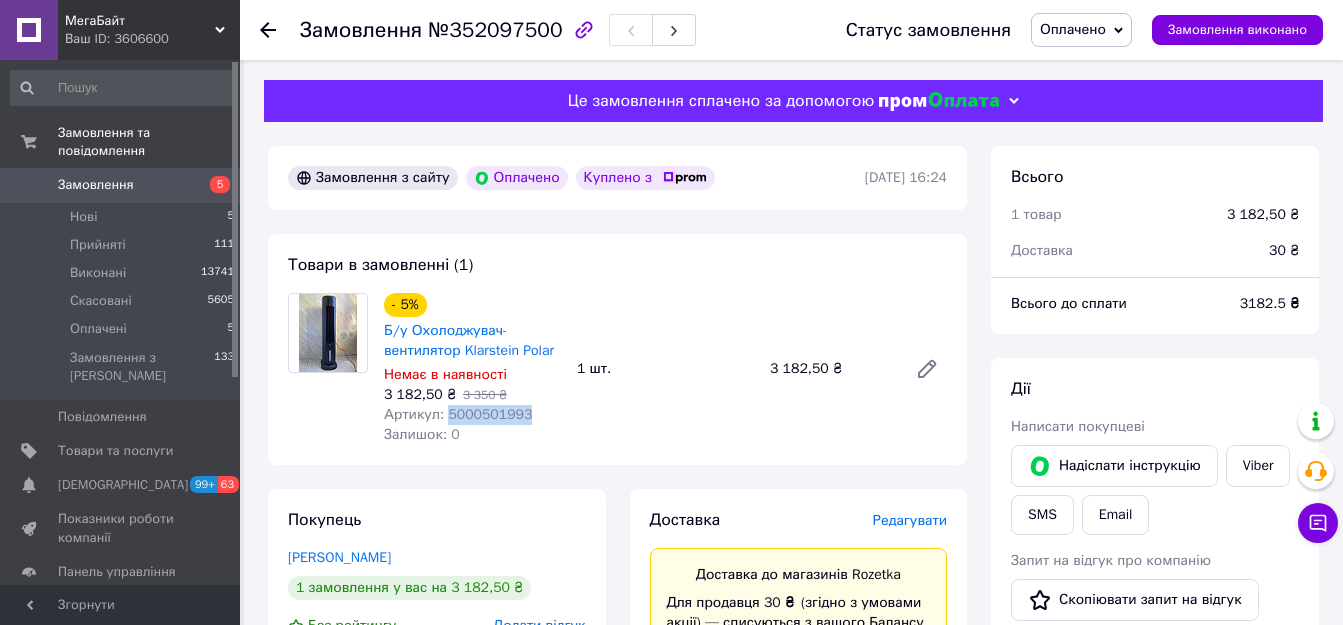 copy on "5000501993" 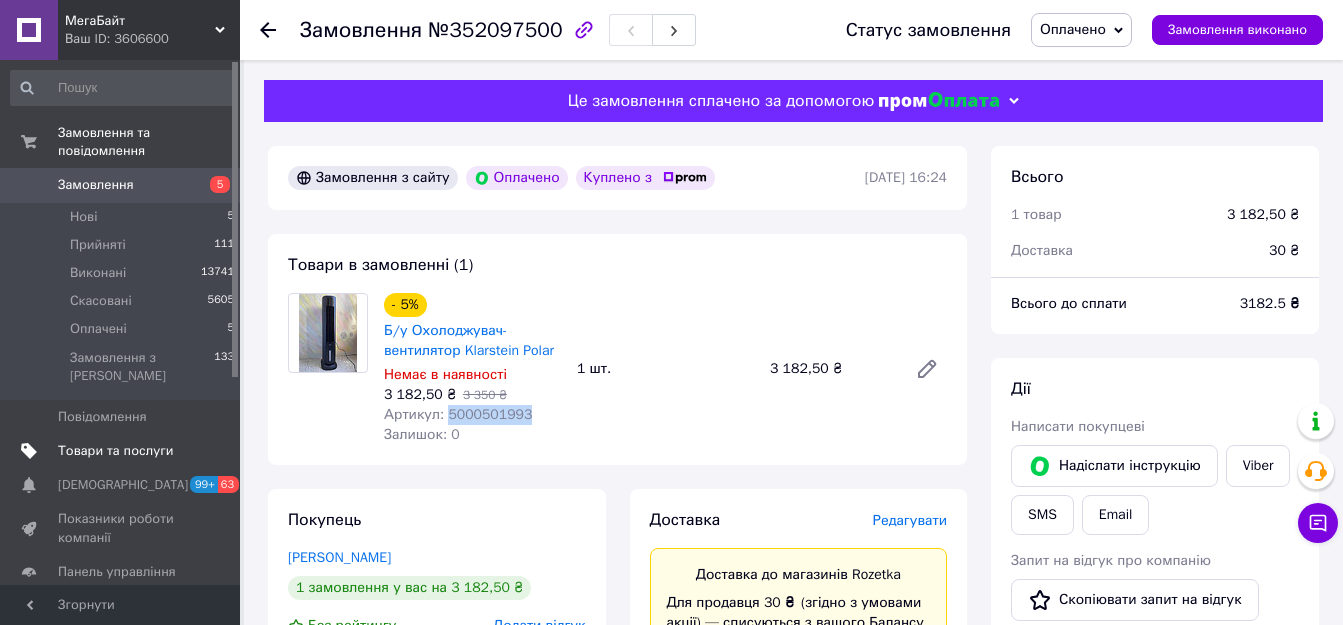 click on "Товари та послуги" at bounding box center [115, 451] 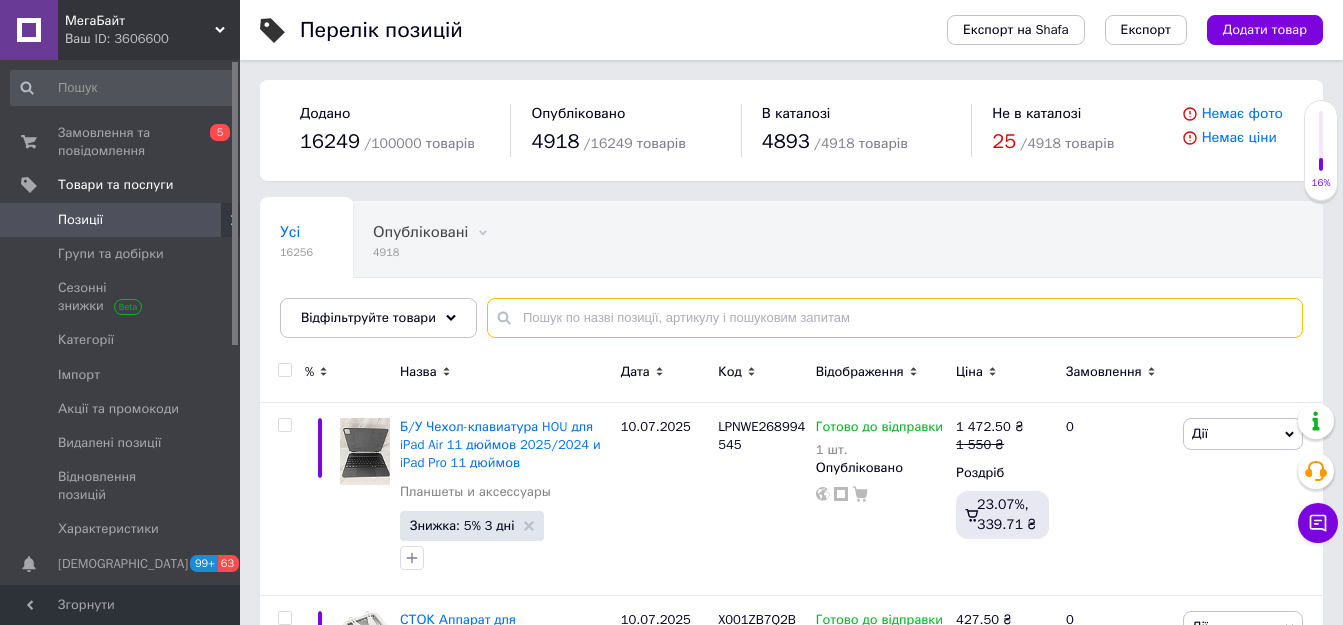 click at bounding box center (895, 318) 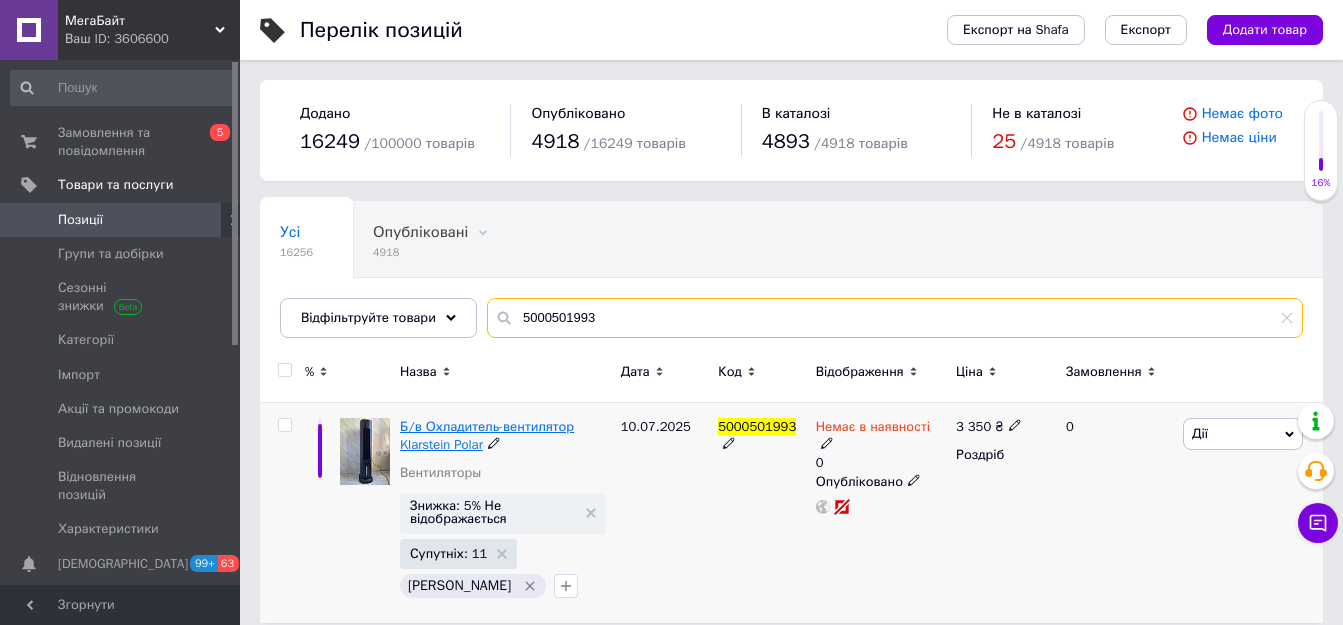 type on "5000501993" 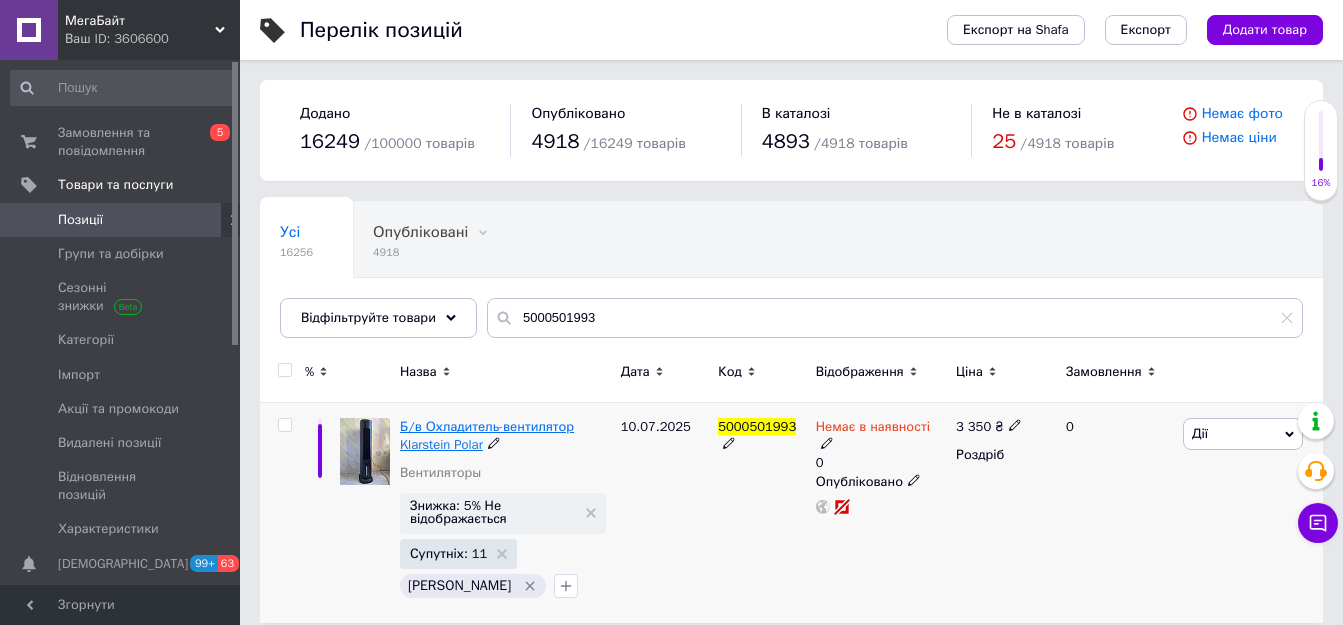 click on "Б/в Охладитель-вентилятор Klarstein Polar" at bounding box center (487, 435) 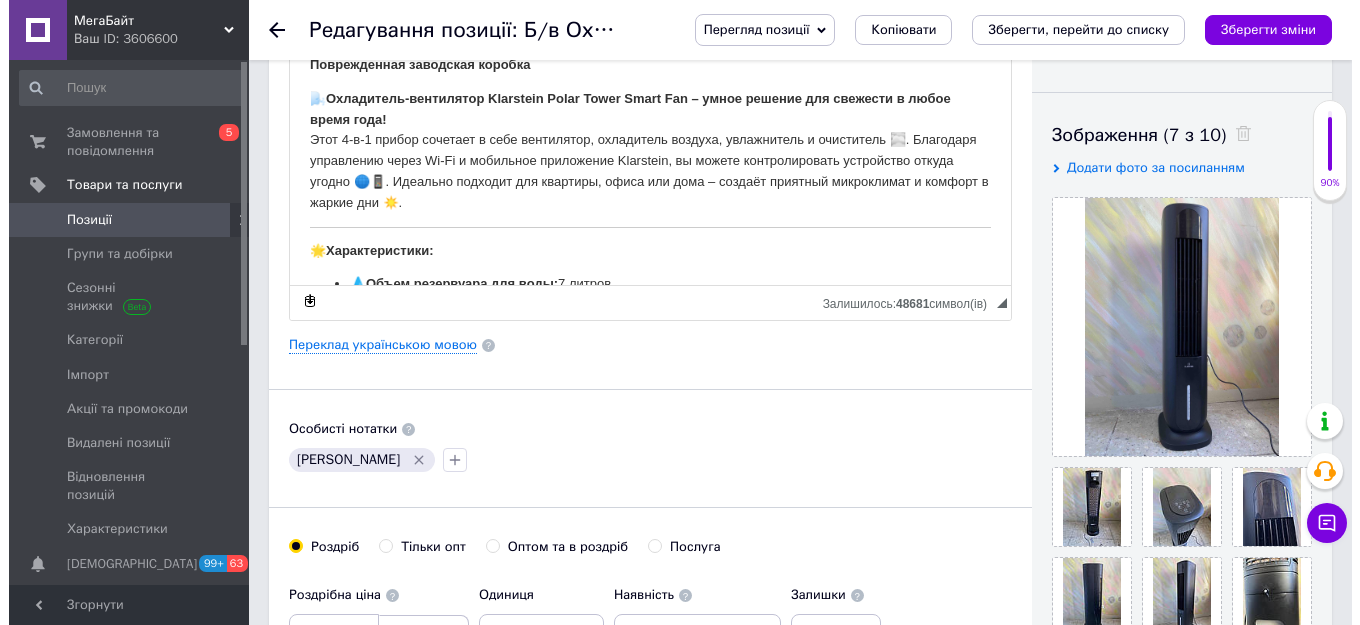 scroll, scrollTop: 400, scrollLeft: 0, axis: vertical 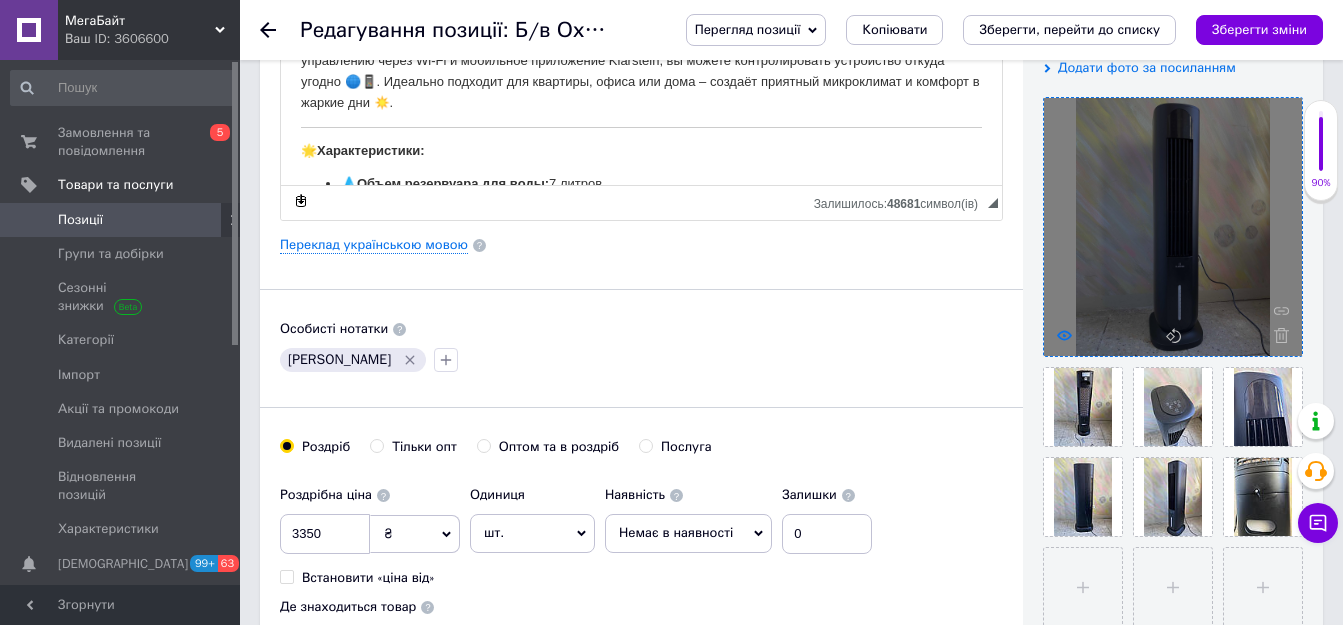click 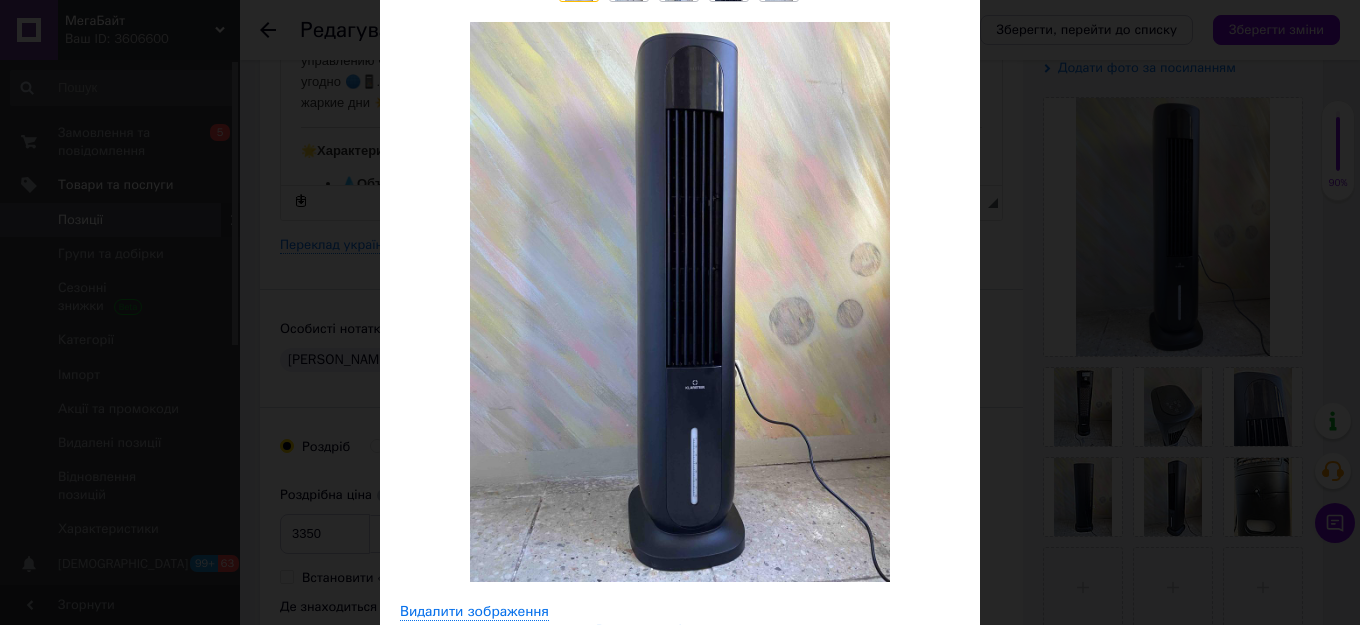 scroll, scrollTop: 0, scrollLeft: 0, axis: both 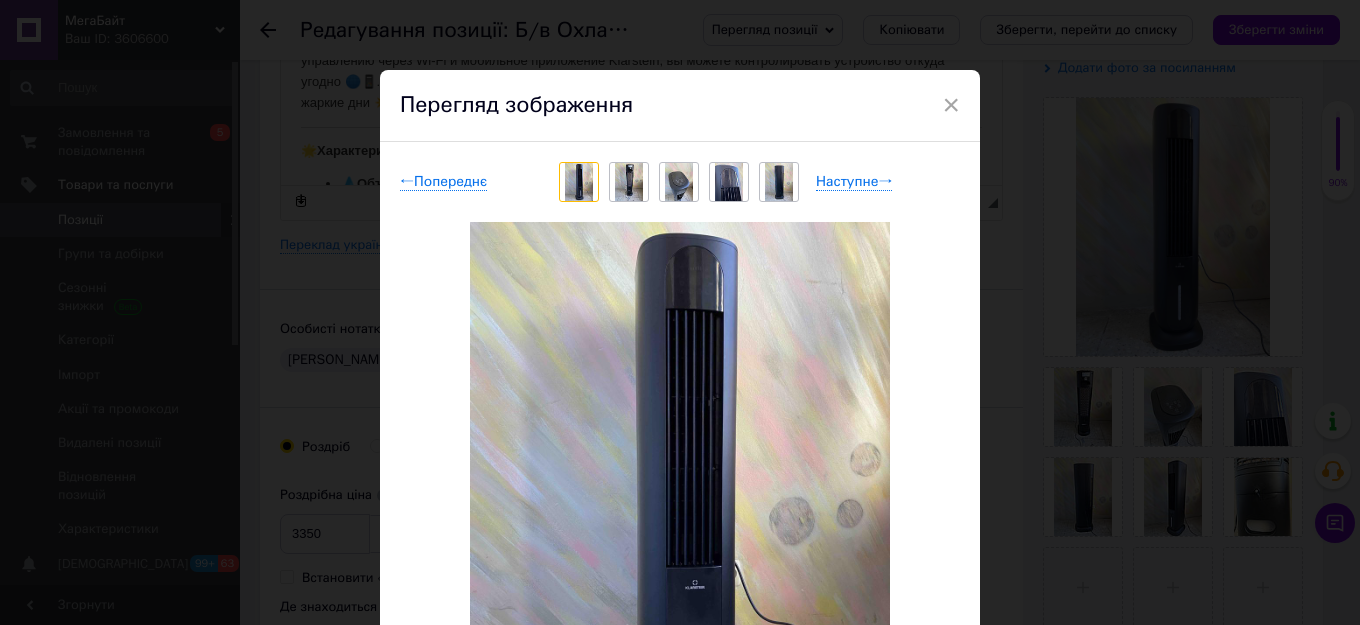 click at bounding box center [679, 182] 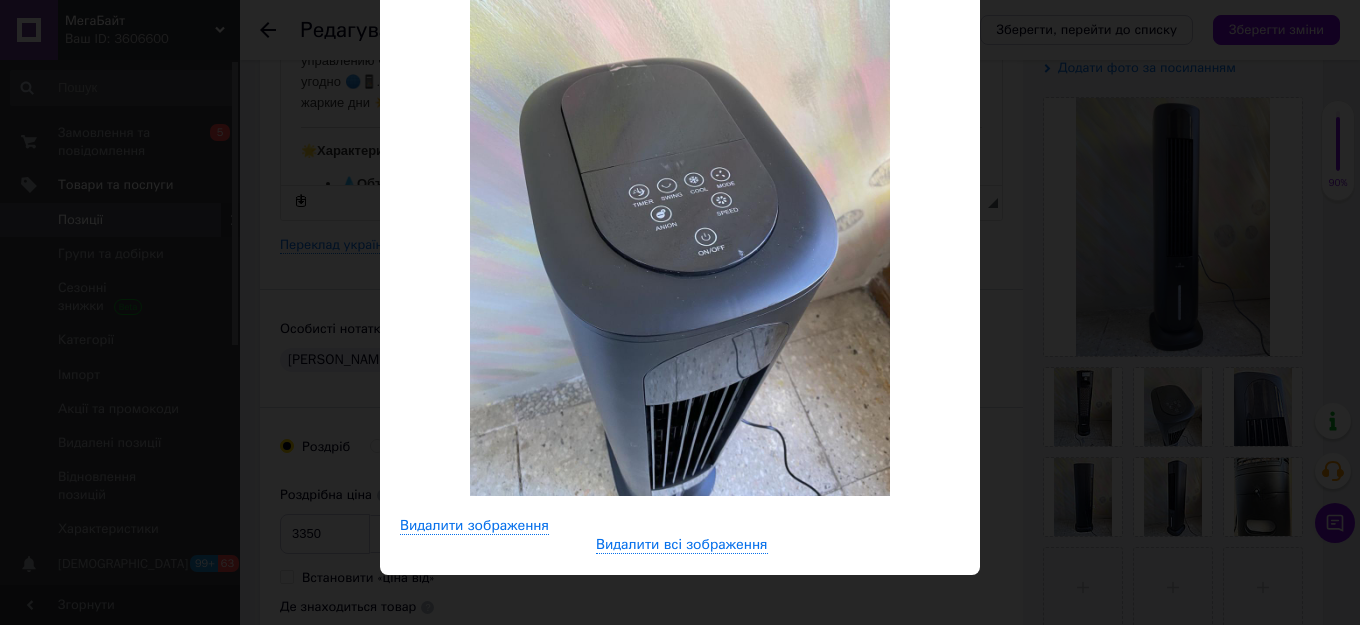 scroll, scrollTop: 86, scrollLeft: 0, axis: vertical 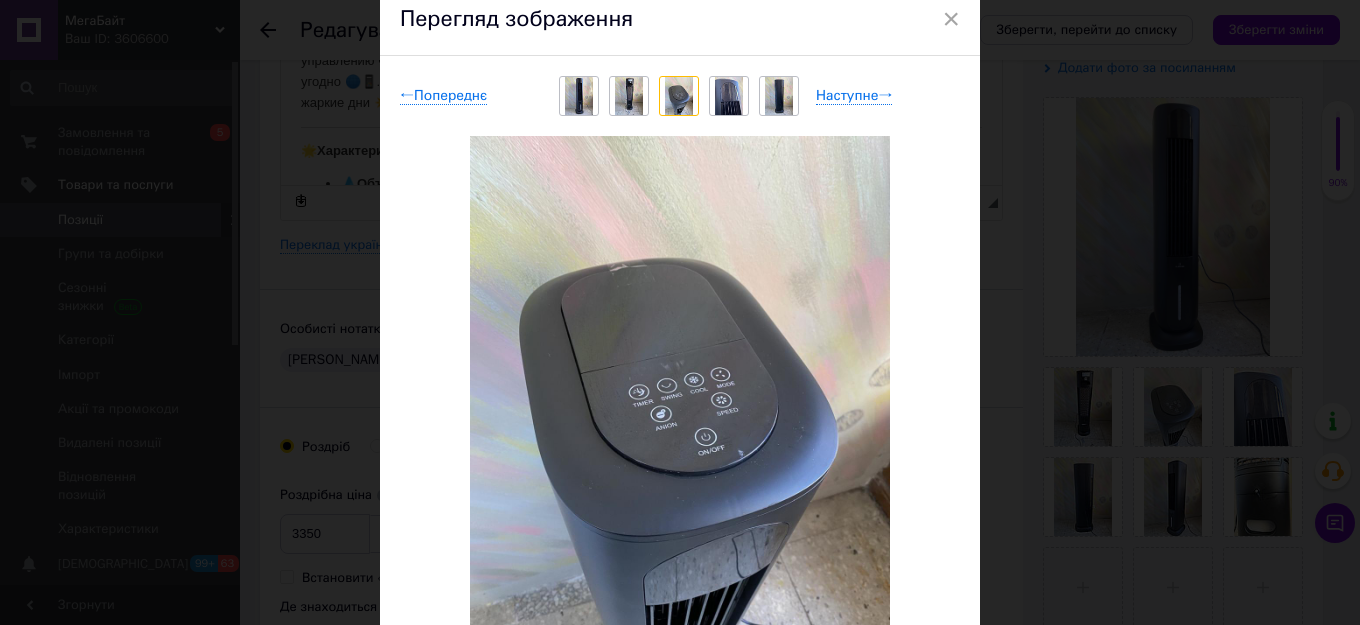 click at bounding box center (729, 96) 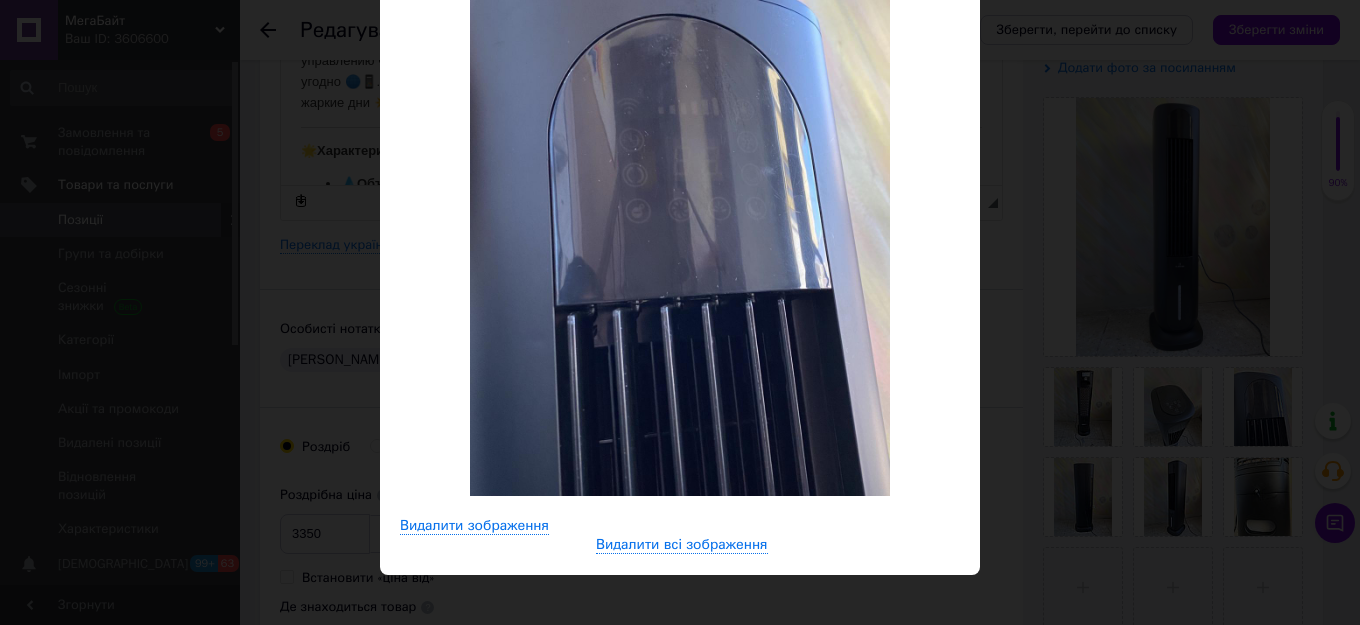 scroll, scrollTop: 0, scrollLeft: 0, axis: both 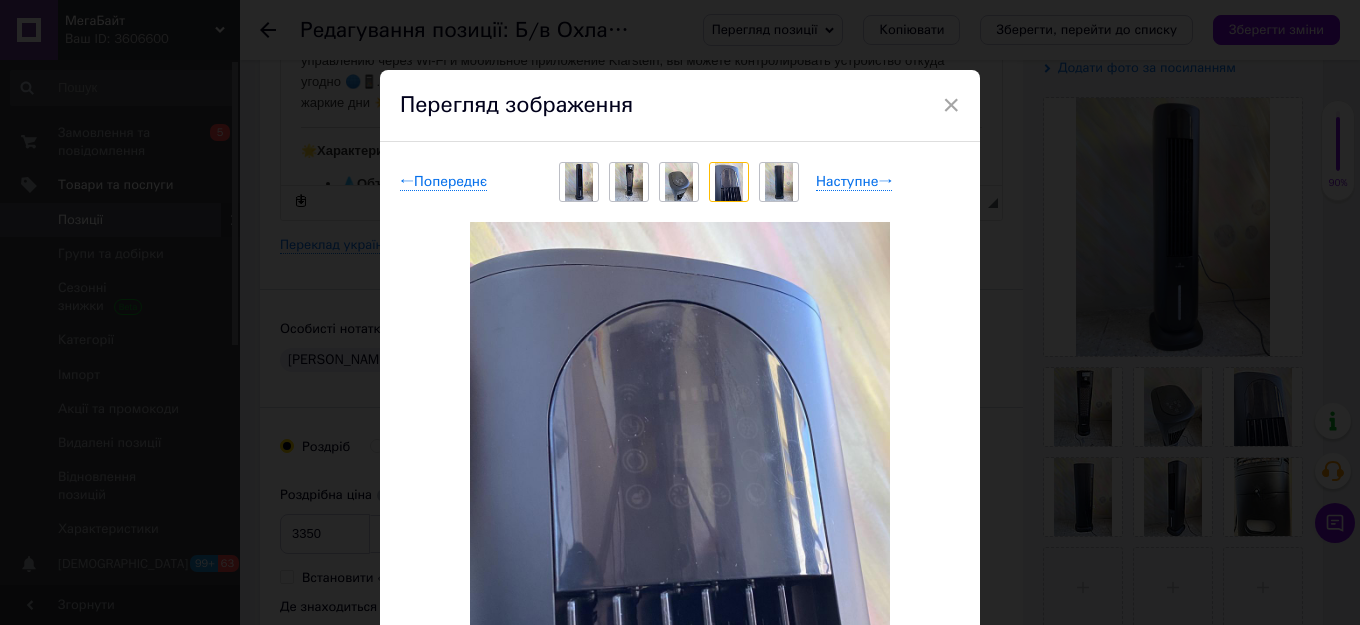 click at bounding box center [779, 182] 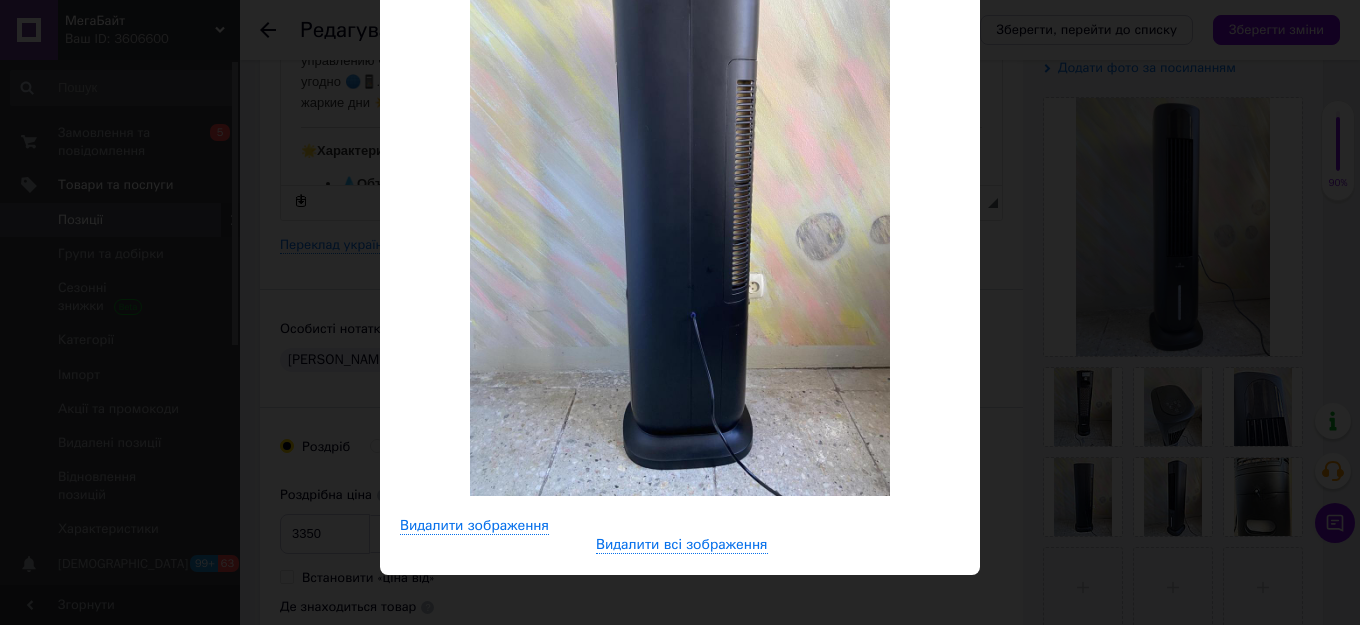 scroll, scrollTop: 0, scrollLeft: 0, axis: both 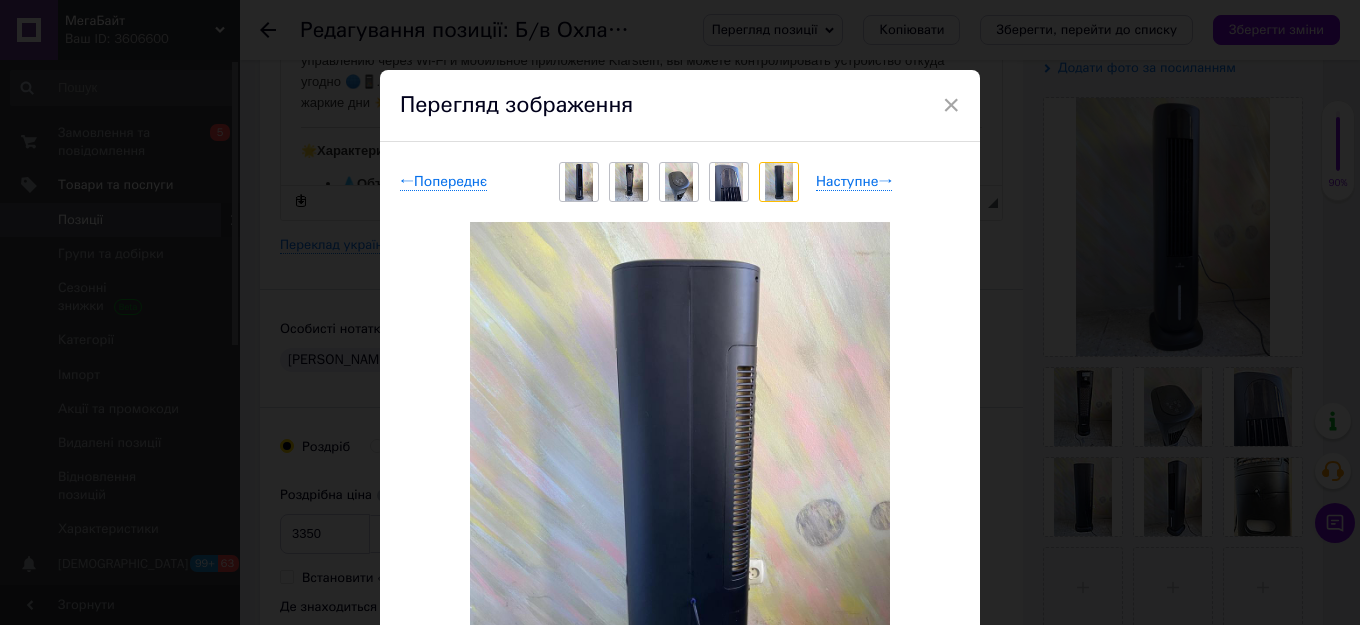 click at bounding box center (779, 182) 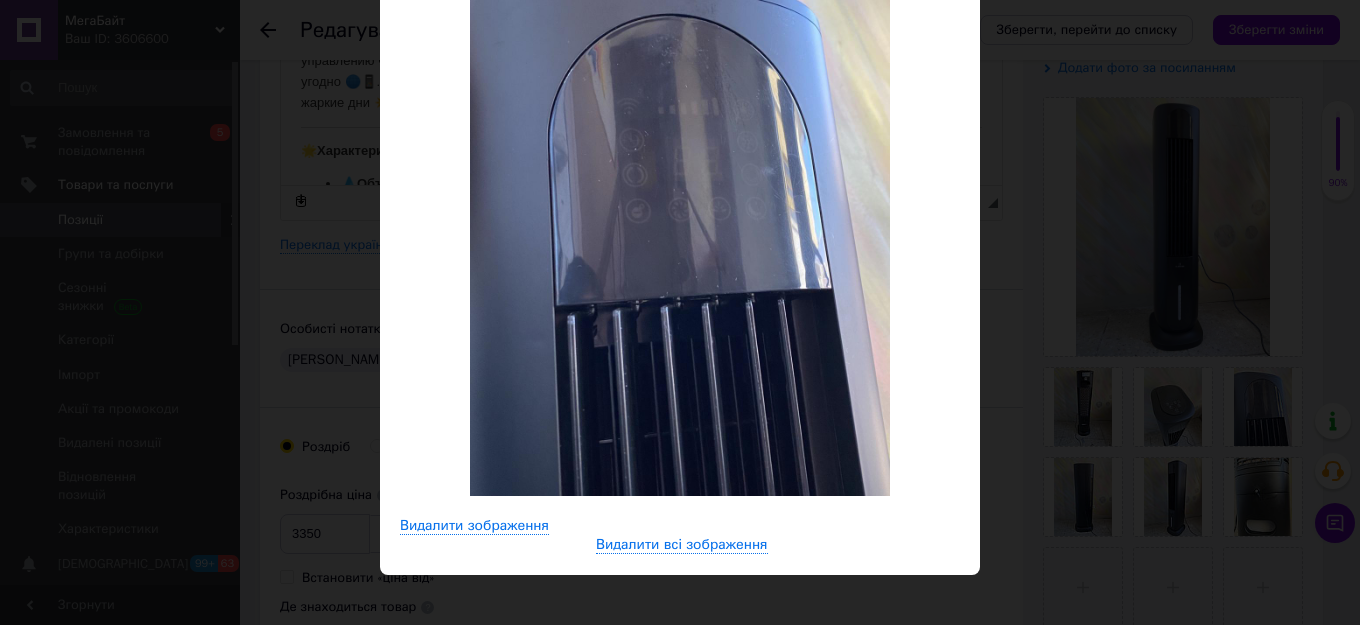 scroll, scrollTop: 0, scrollLeft: 0, axis: both 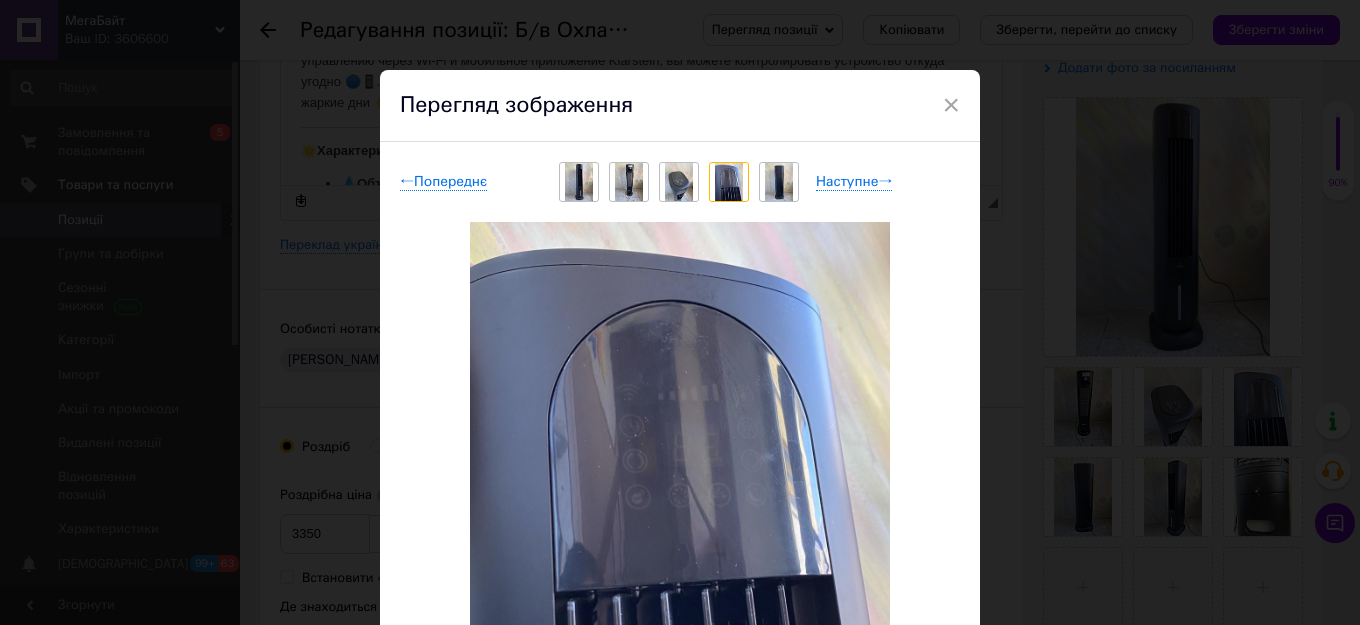 click at bounding box center (679, 182) 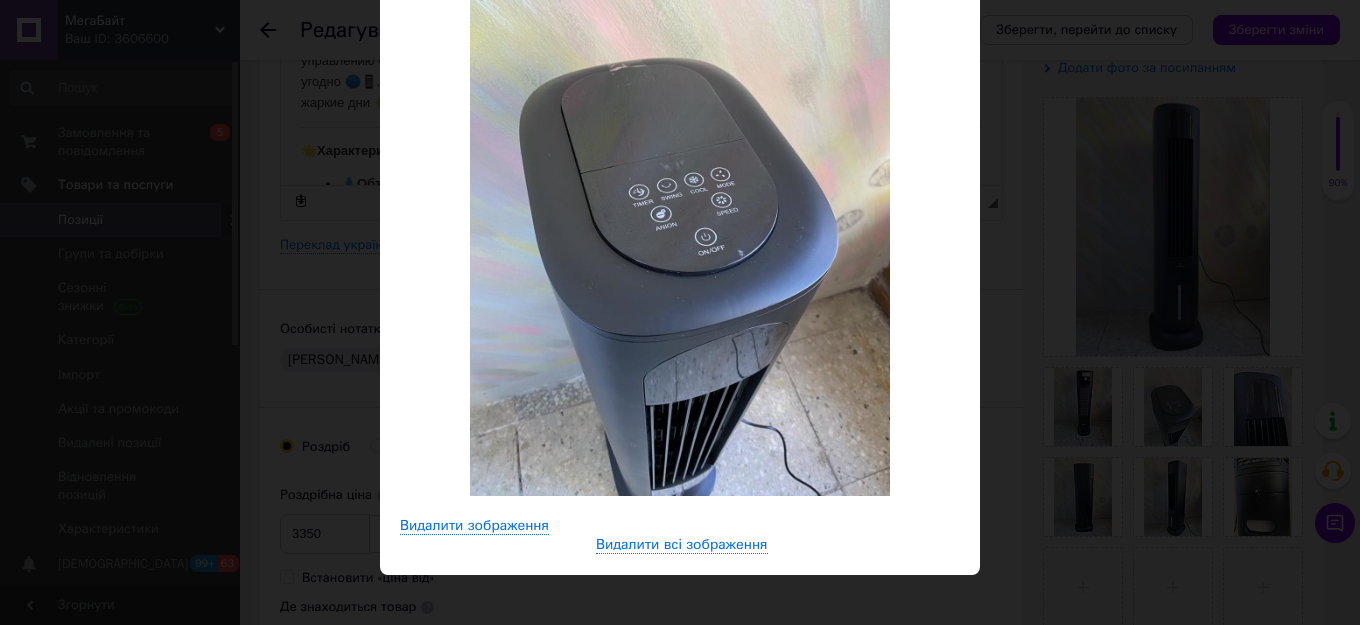 scroll, scrollTop: 0, scrollLeft: 0, axis: both 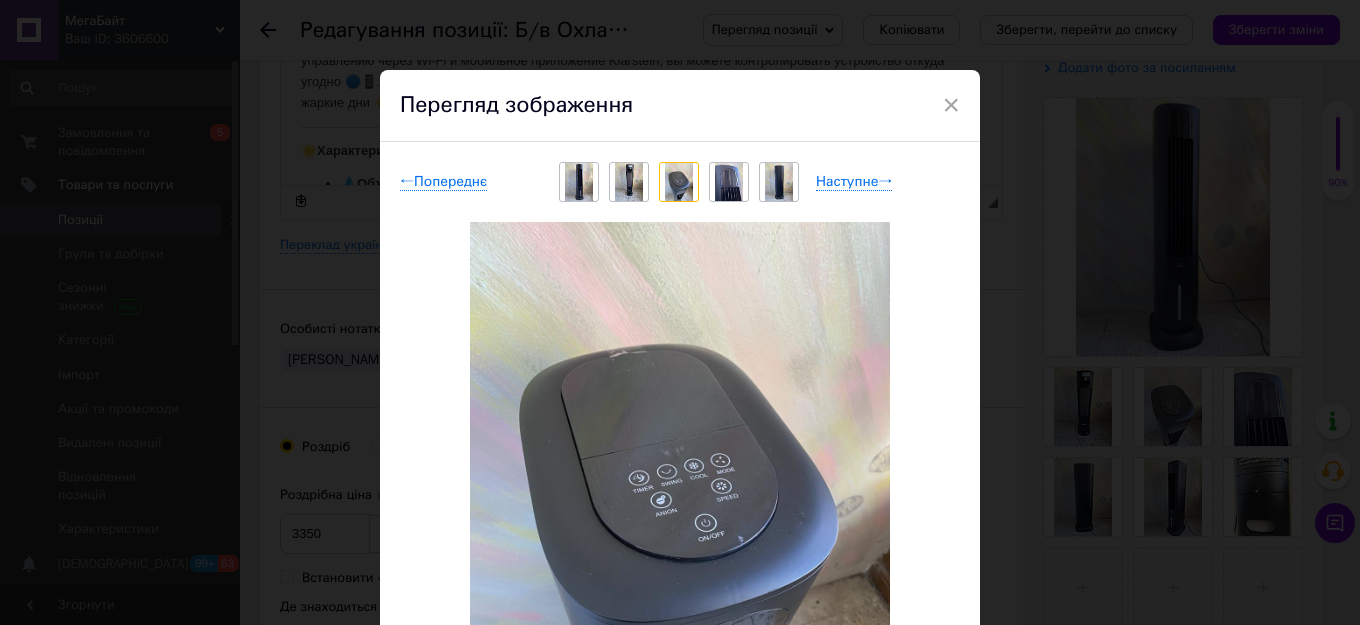 click at bounding box center (629, 182) 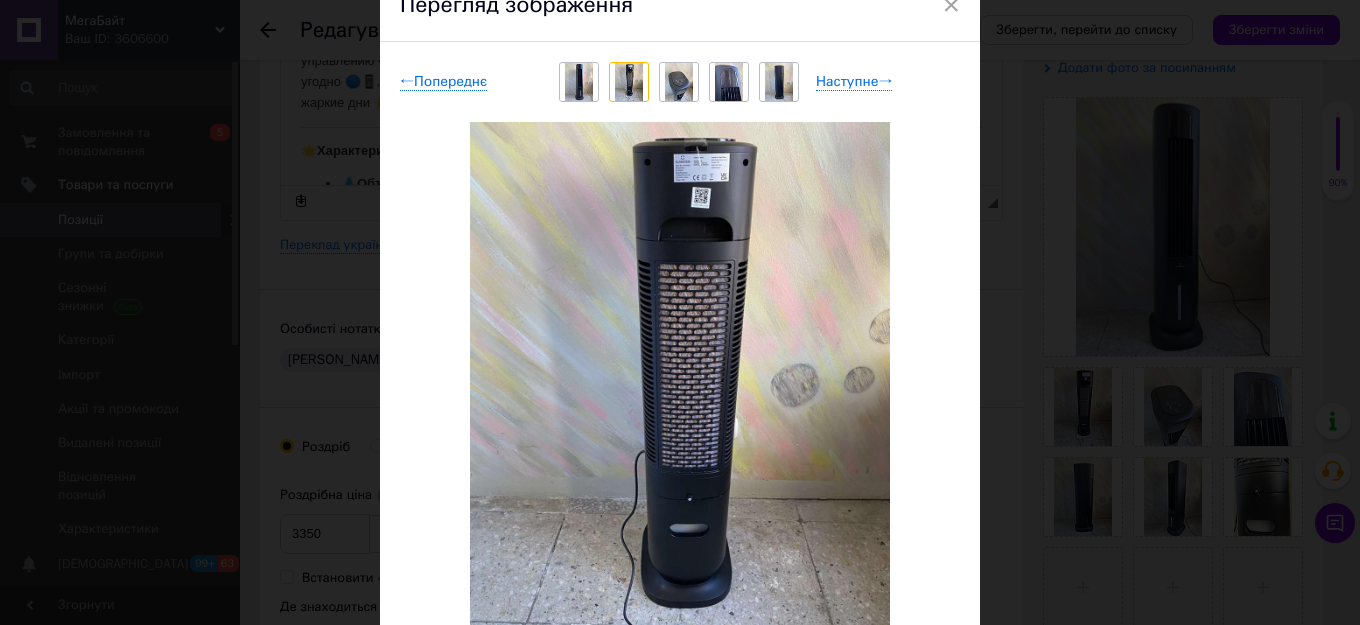 scroll, scrollTop: 0, scrollLeft: 0, axis: both 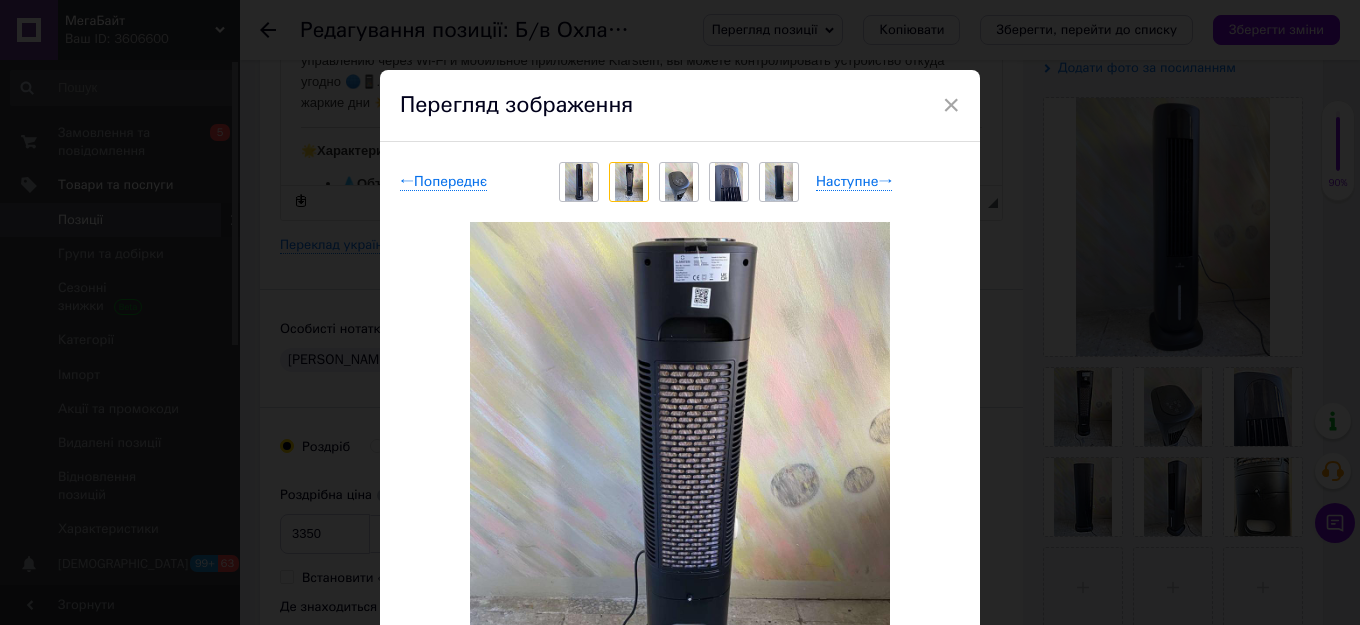 click at bounding box center (579, 182) 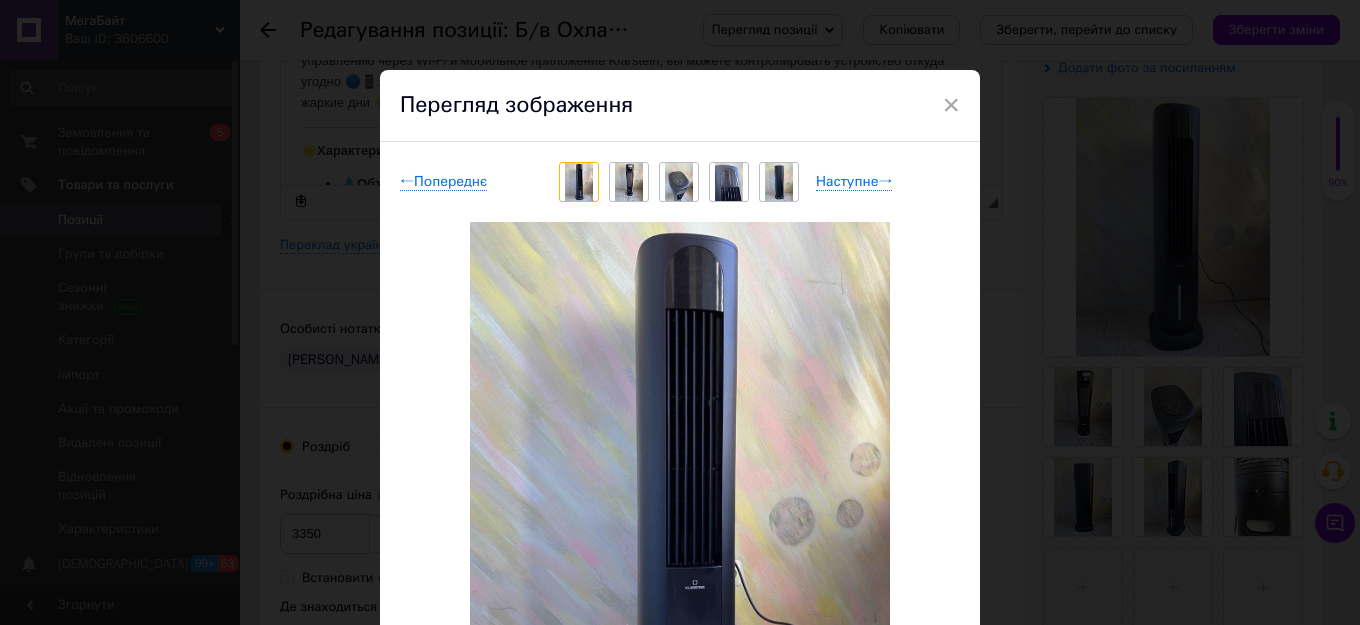 scroll, scrollTop: 100, scrollLeft: 0, axis: vertical 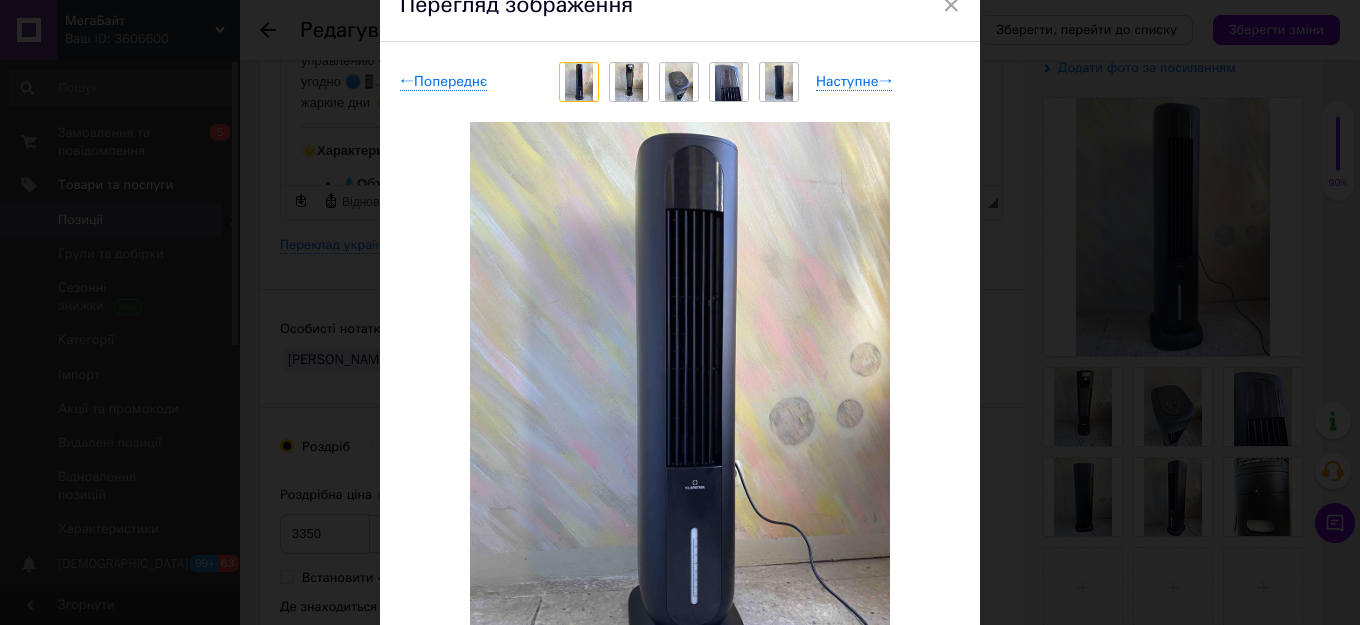 click at bounding box center [729, 82] 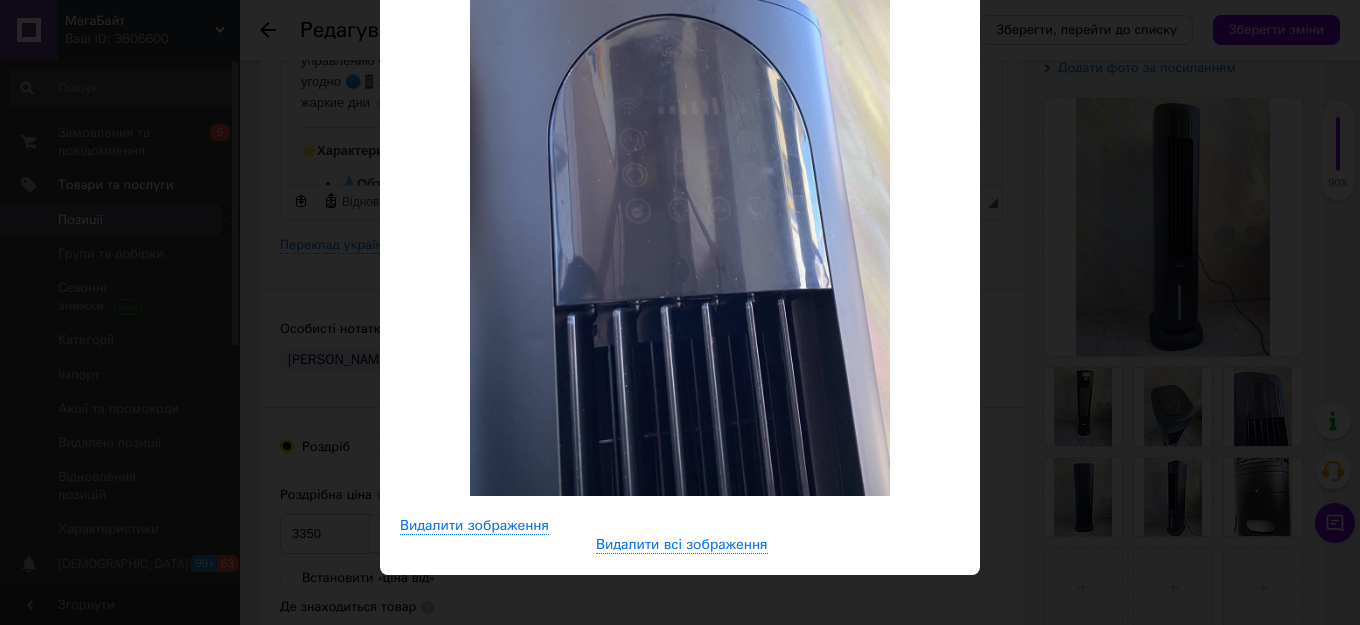 scroll, scrollTop: 86, scrollLeft: 0, axis: vertical 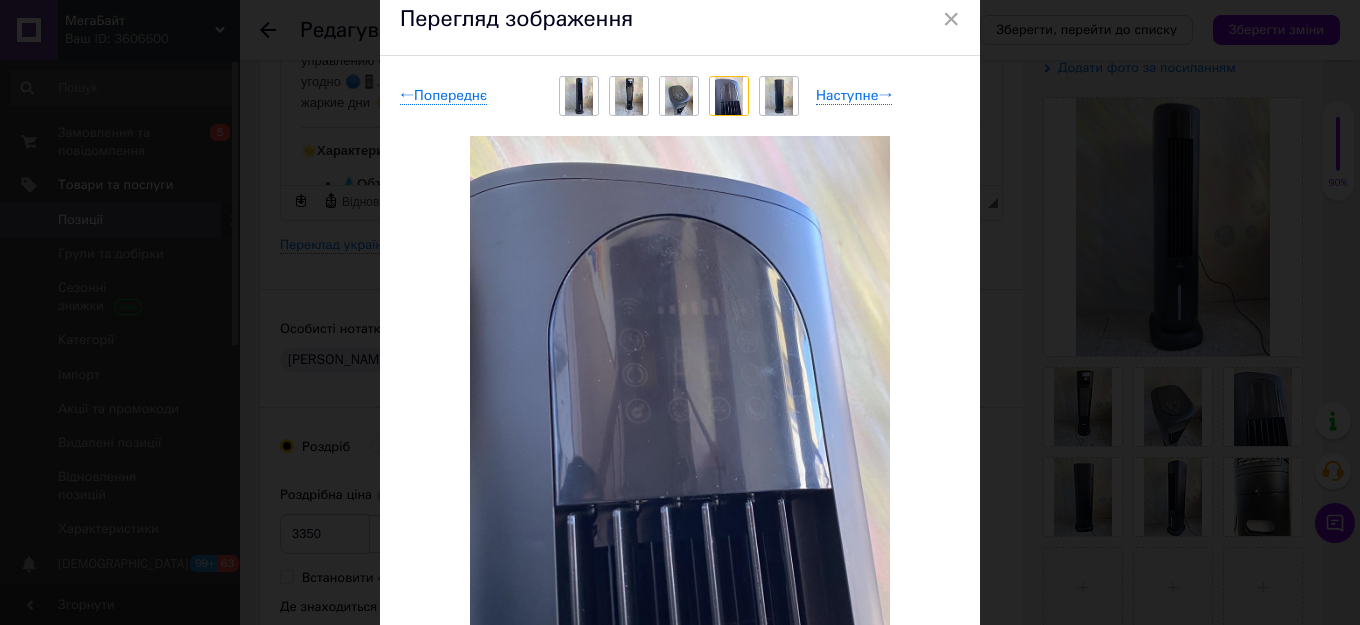 click at bounding box center [779, 96] 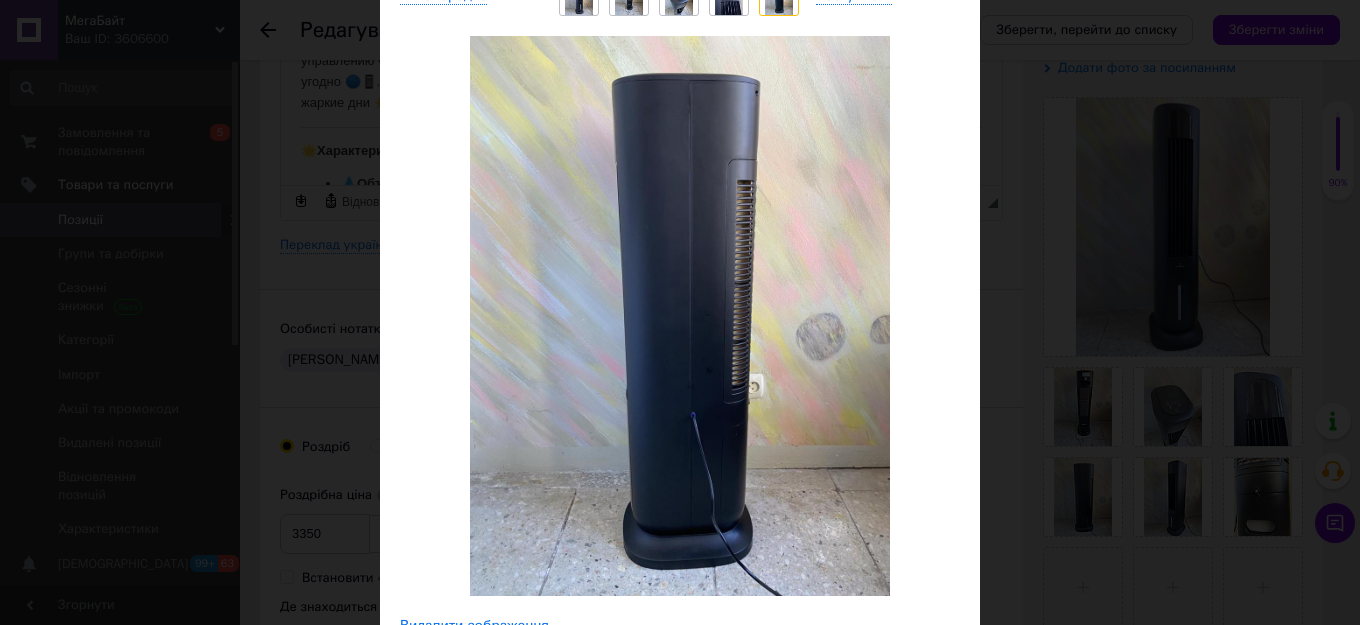 scroll, scrollTop: 0, scrollLeft: 0, axis: both 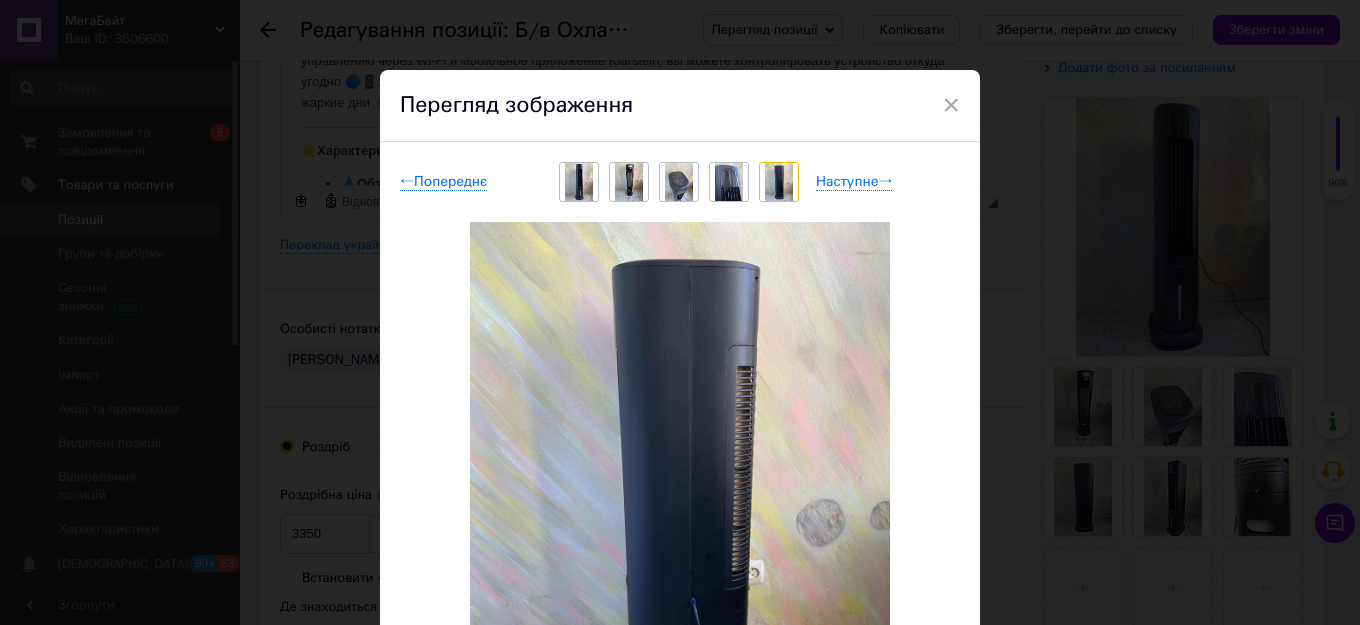 click at bounding box center (579, 182) 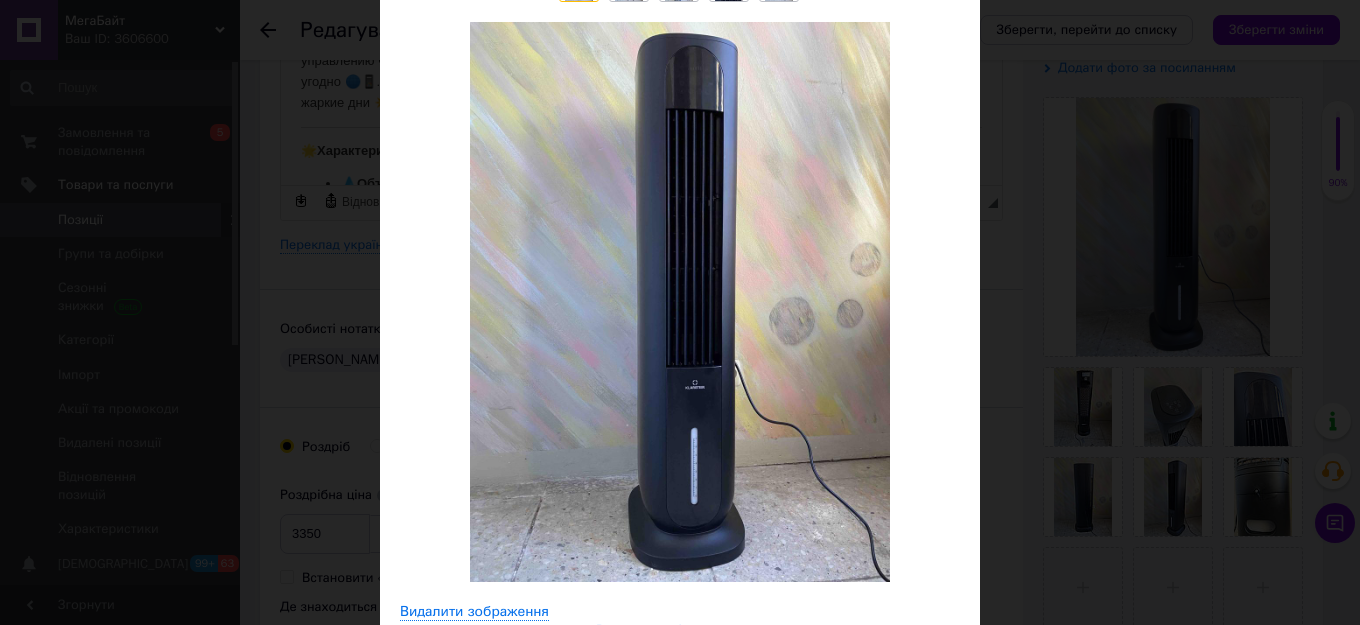scroll, scrollTop: 0, scrollLeft: 0, axis: both 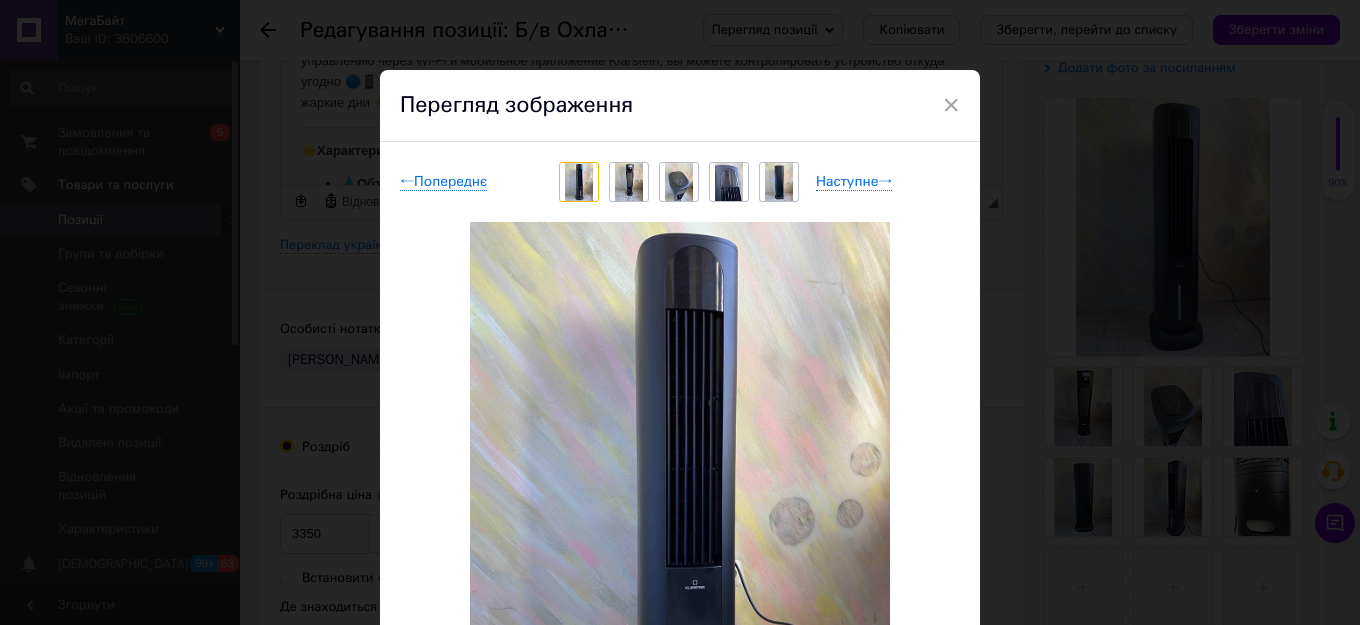 click at bounding box center (729, 182) 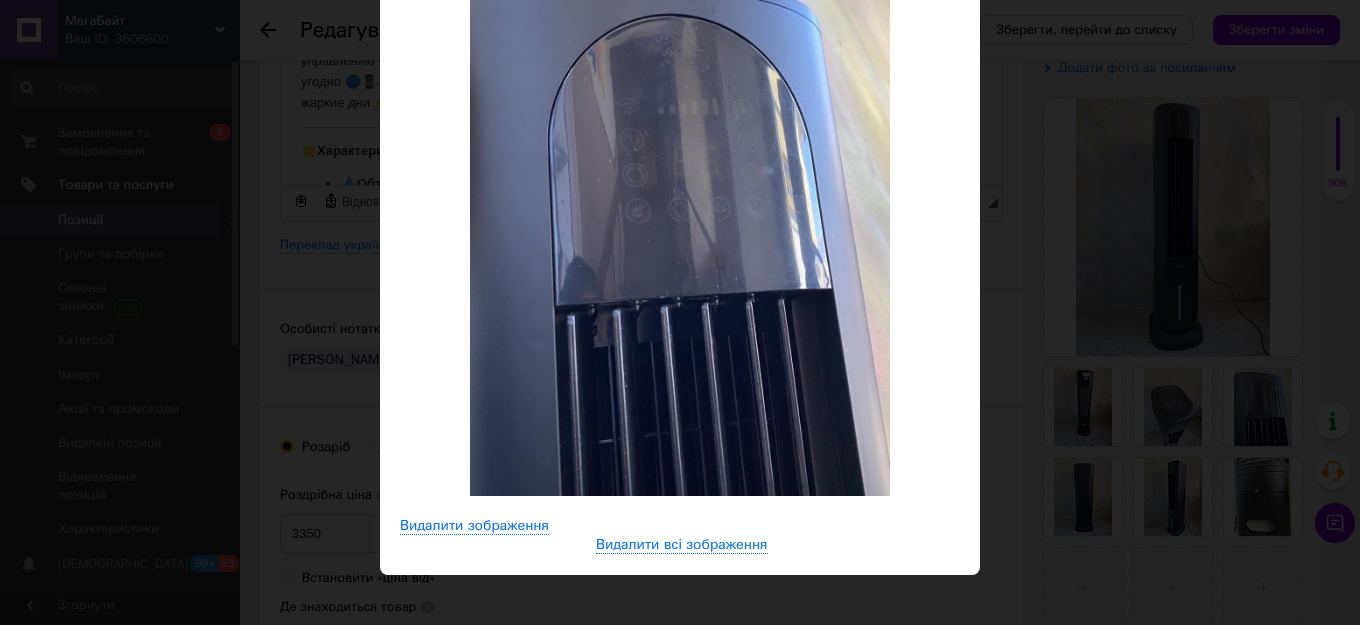 scroll, scrollTop: 0, scrollLeft: 0, axis: both 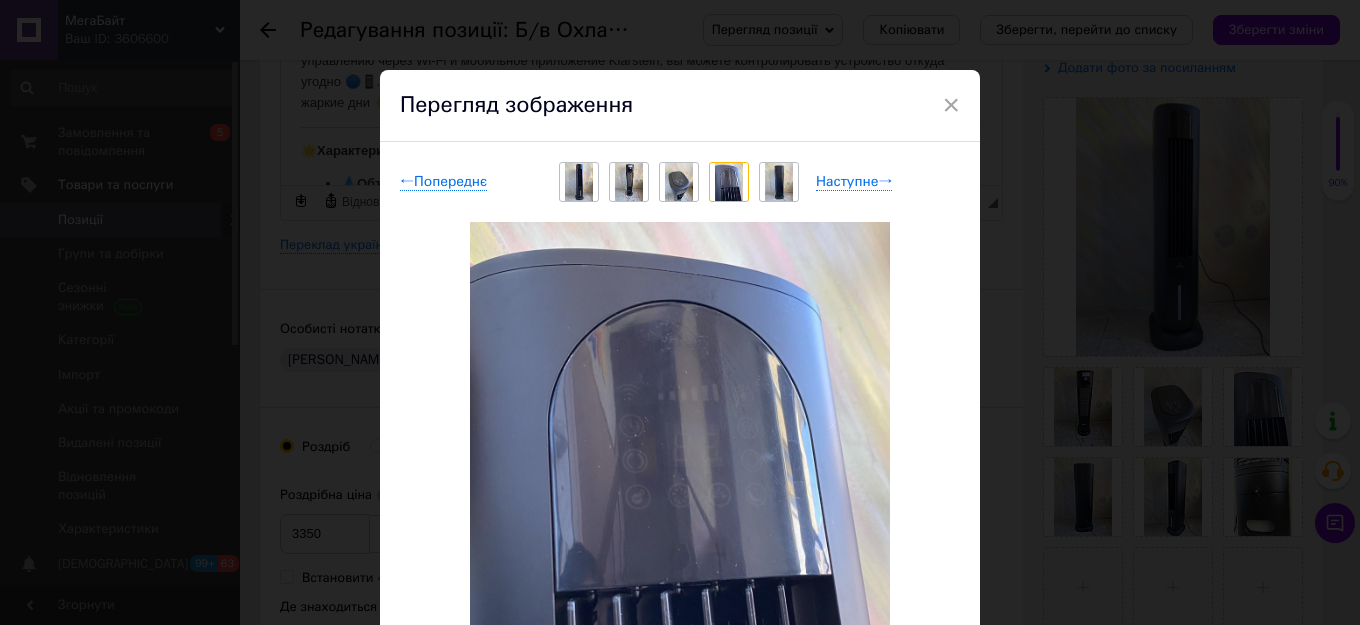 click at bounding box center [779, 182] 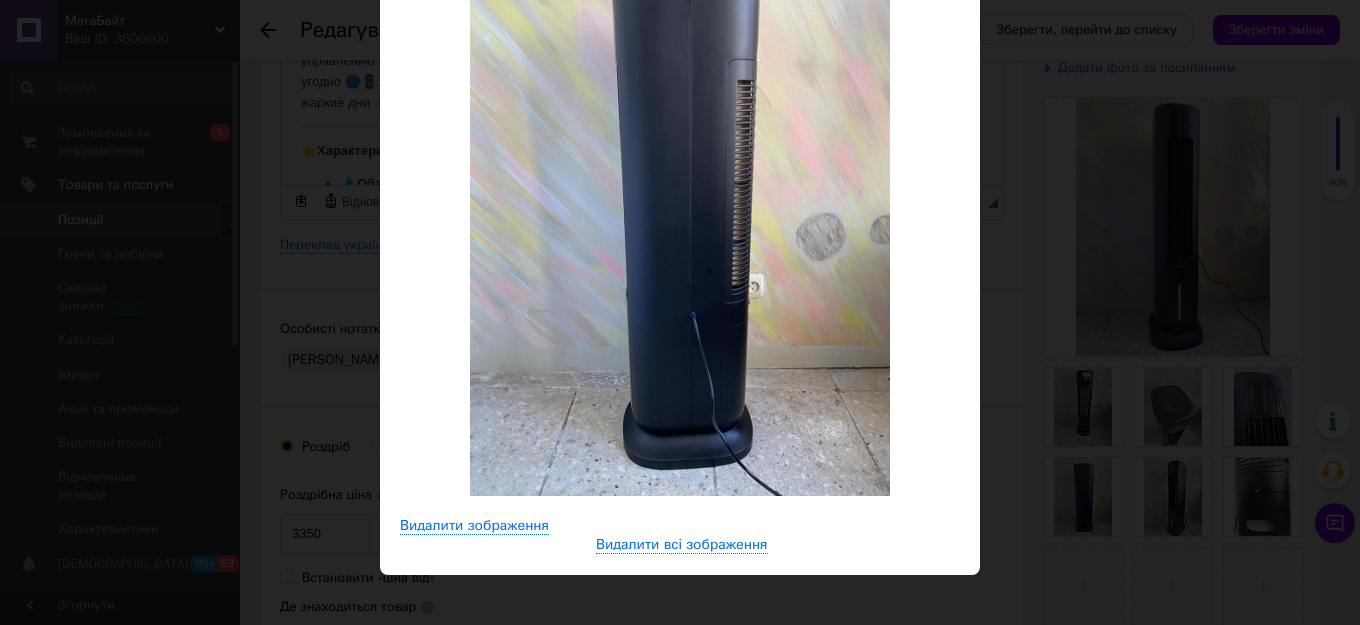 scroll, scrollTop: 86, scrollLeft: 0, axis: vertical 